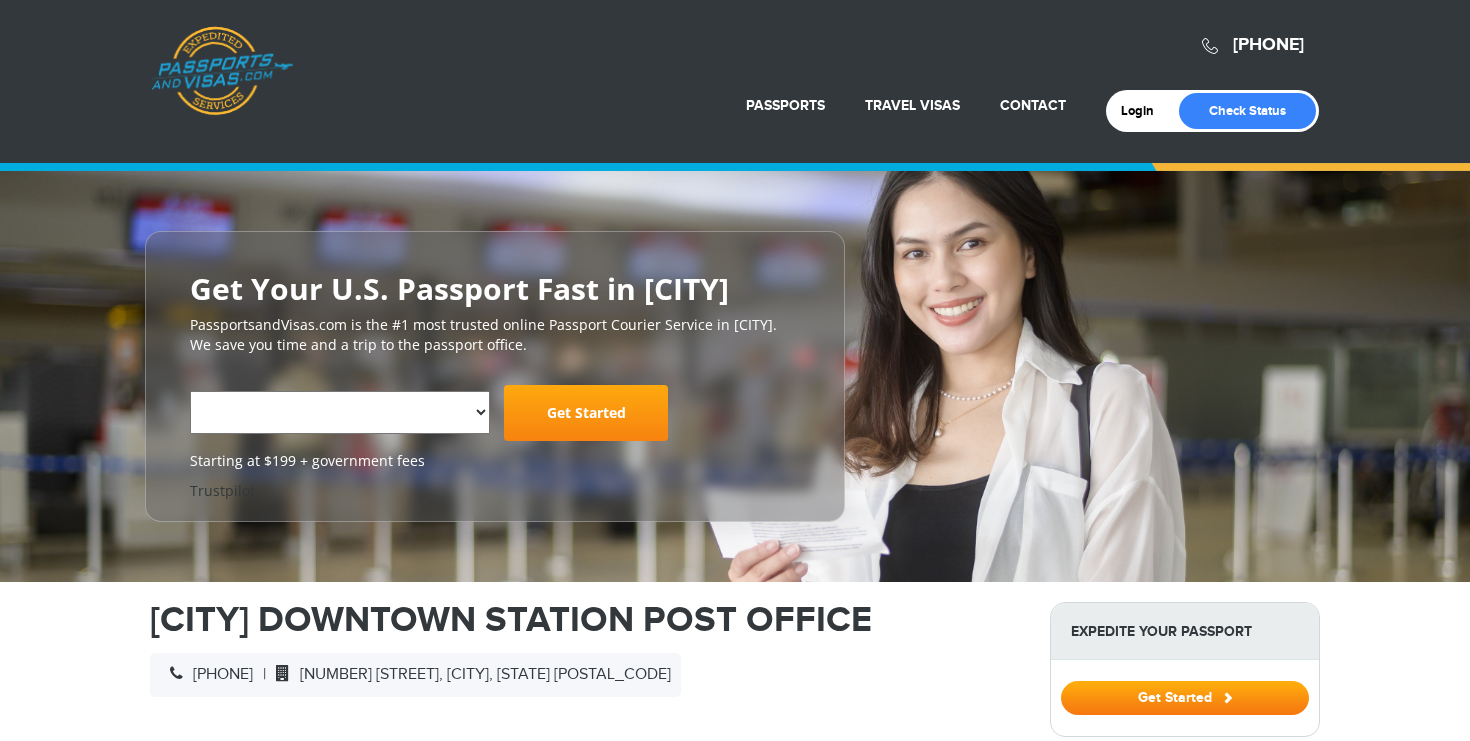 scroll, scrollTop: 0, scrollLeft: 0, axis: both 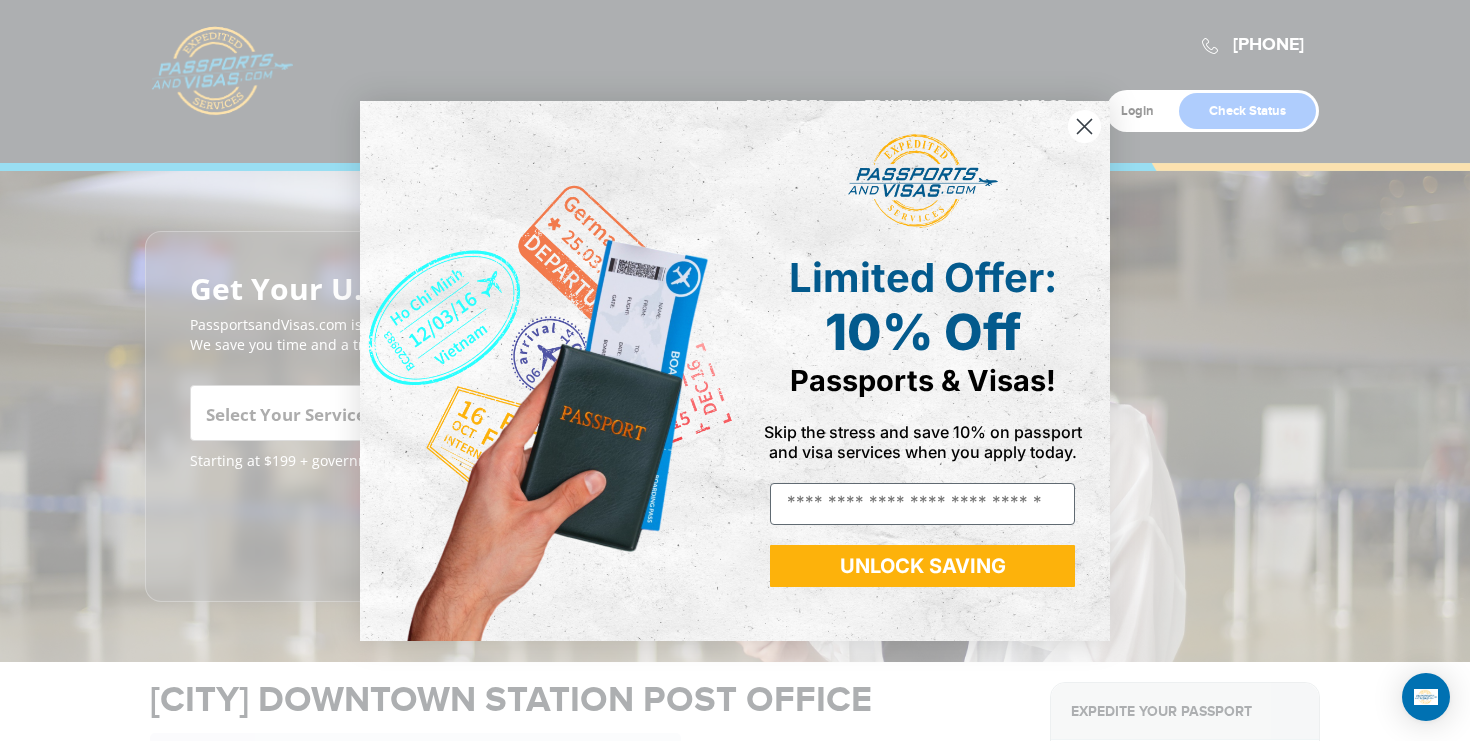 click 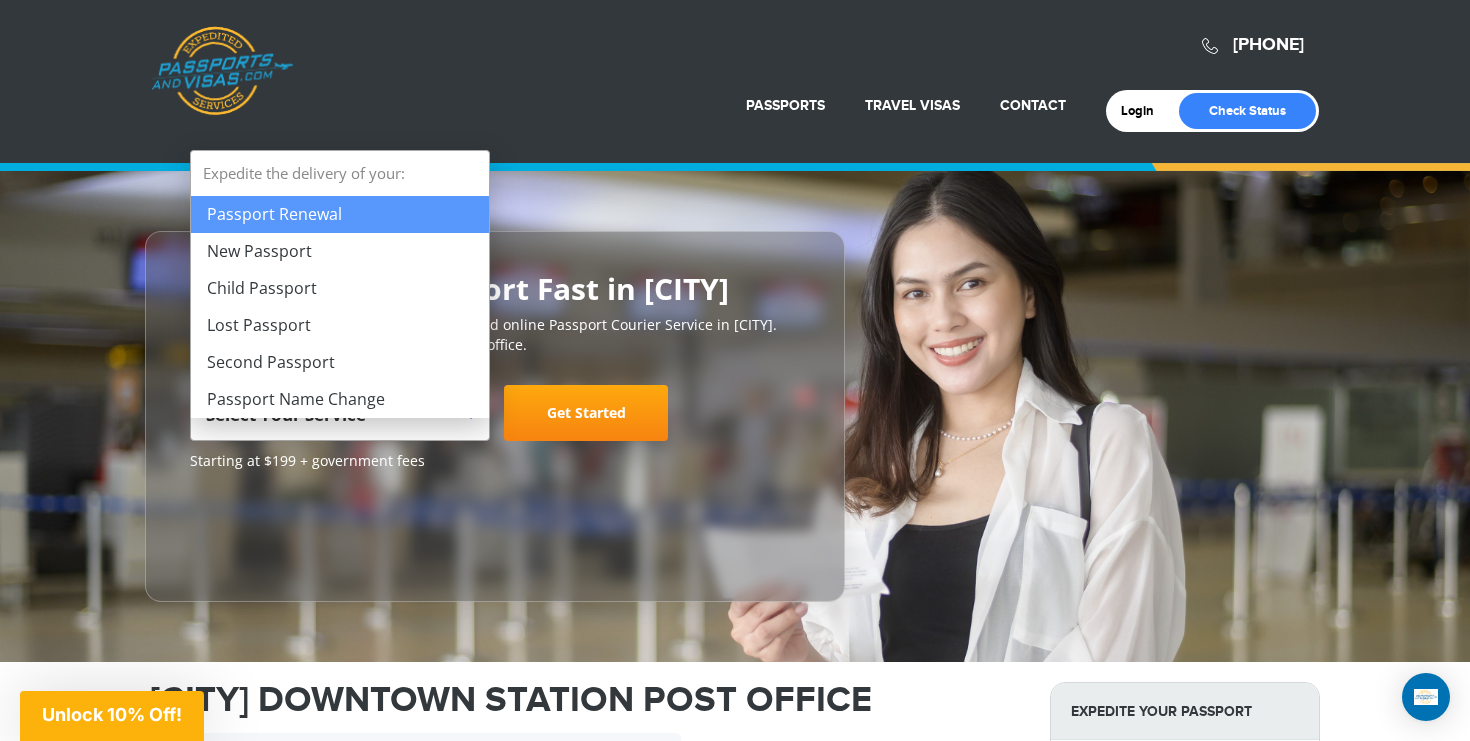 click on "Select Your Service" at bounding box center [337, 421] 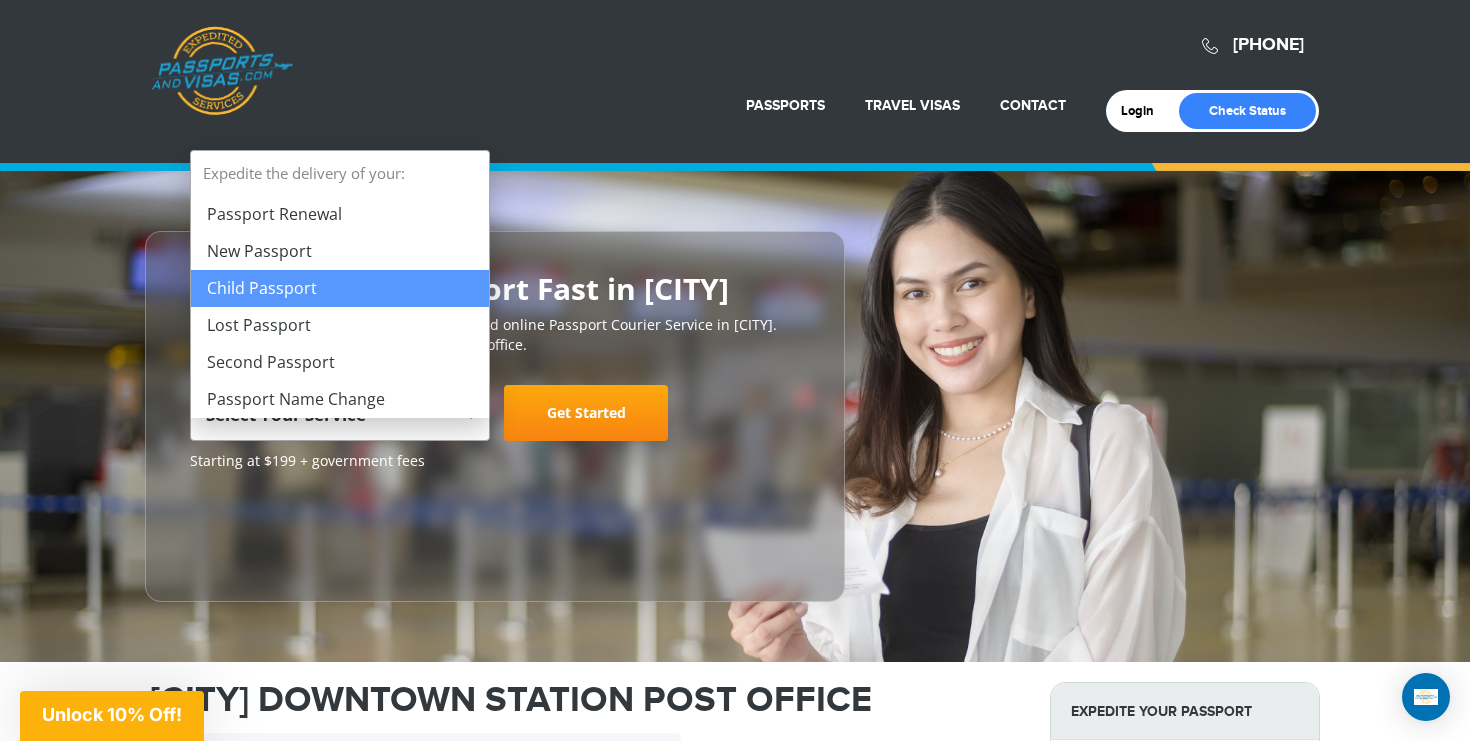 select on "**********" 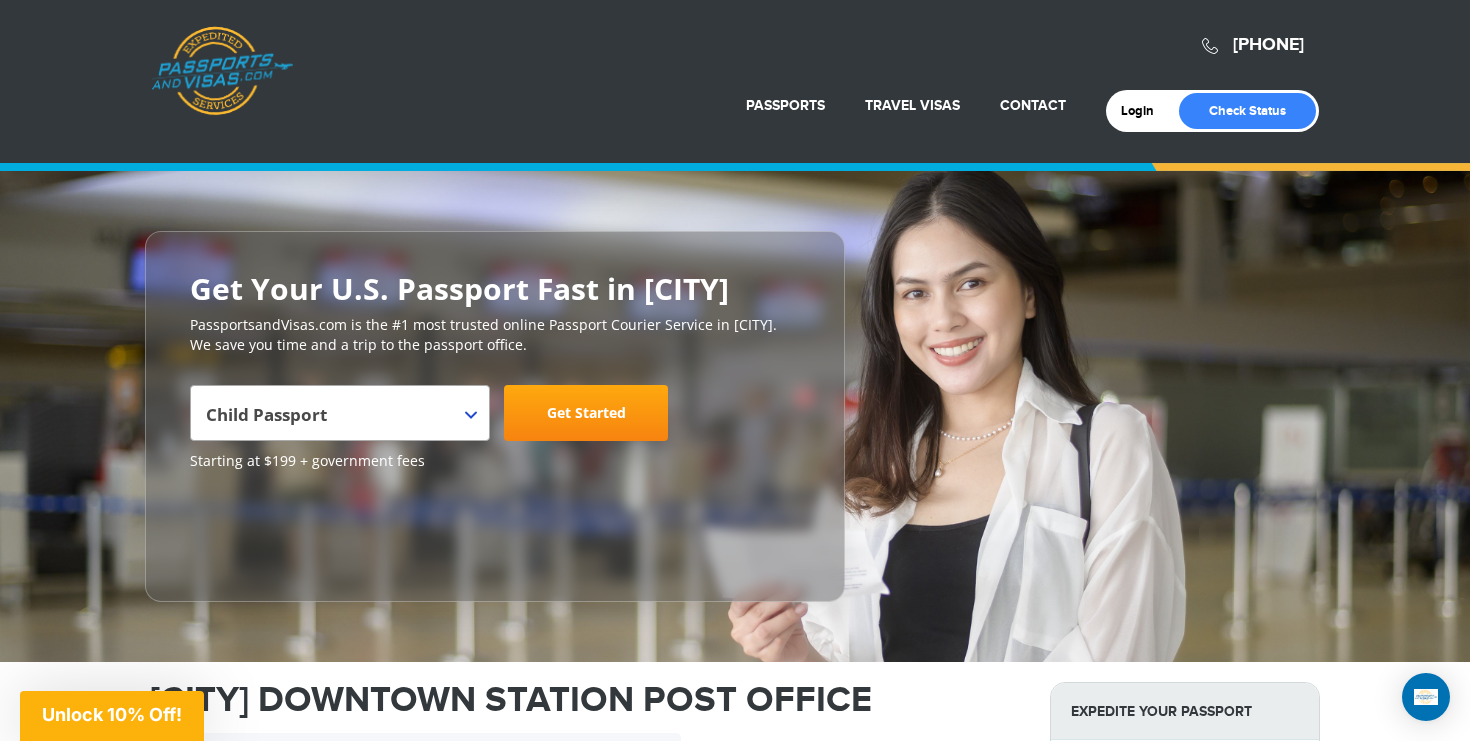 click on "Get Started" at bounding box center (586, 413) 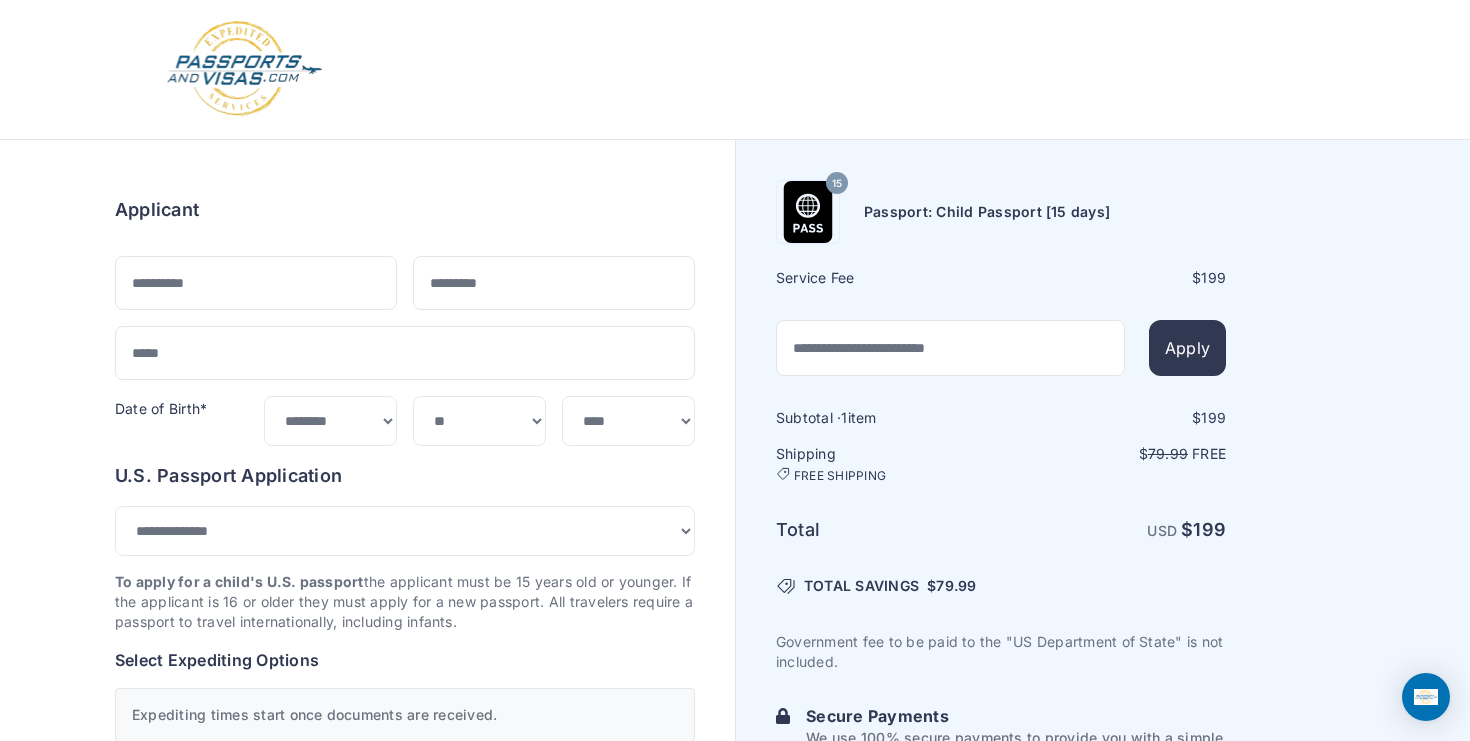 select on "*****" 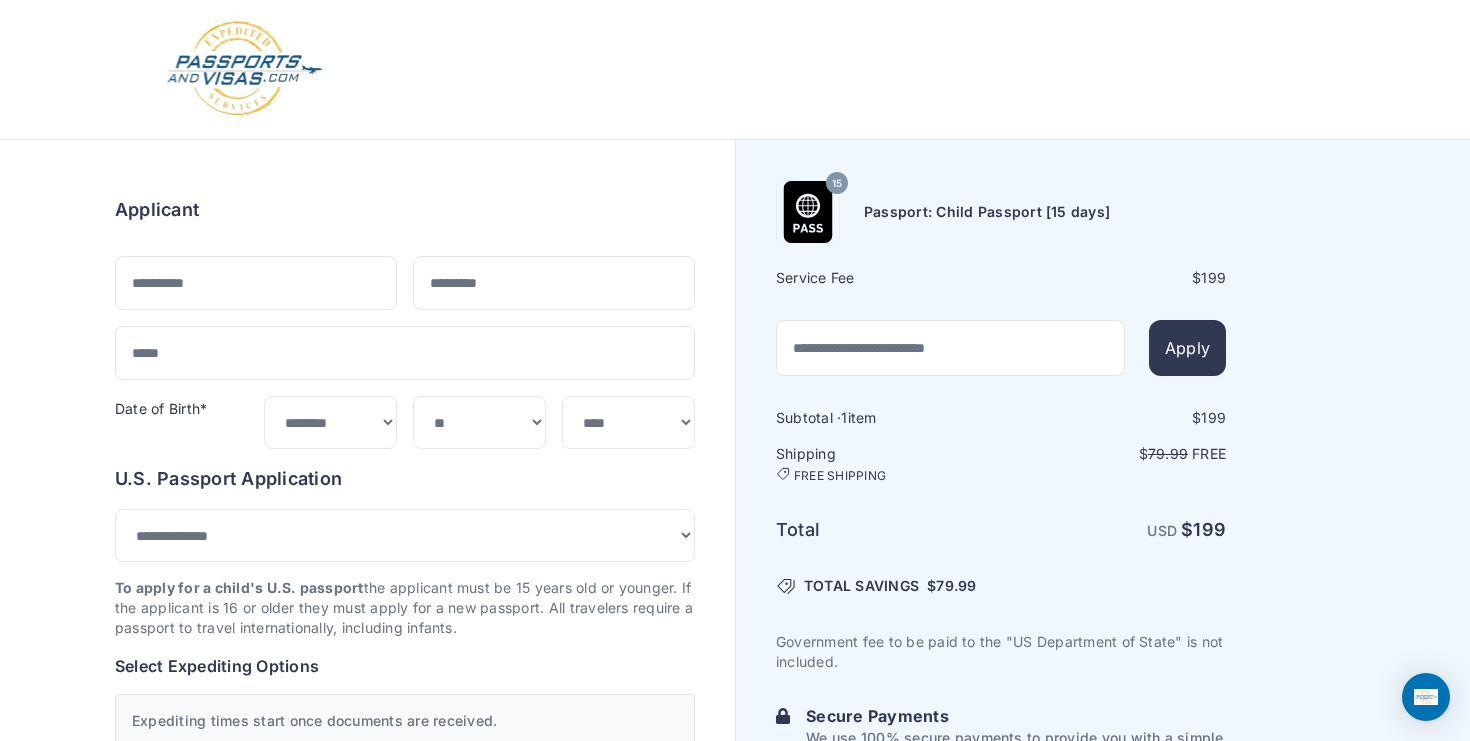 scroll, scrollTop: 0, scrollLeft: 0, axis: both 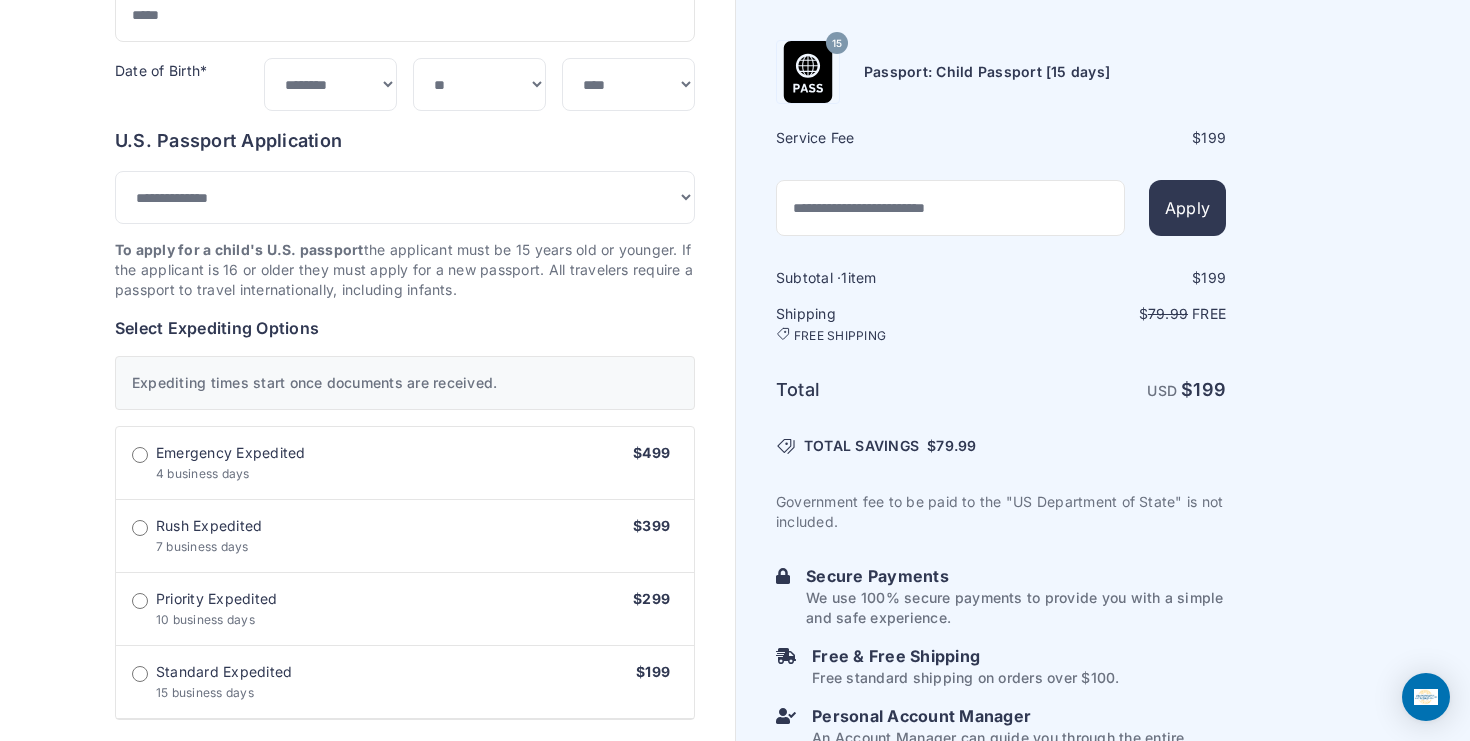 click on "Rush Expedited
7 business days
$399" at bounding box center (405, 536) 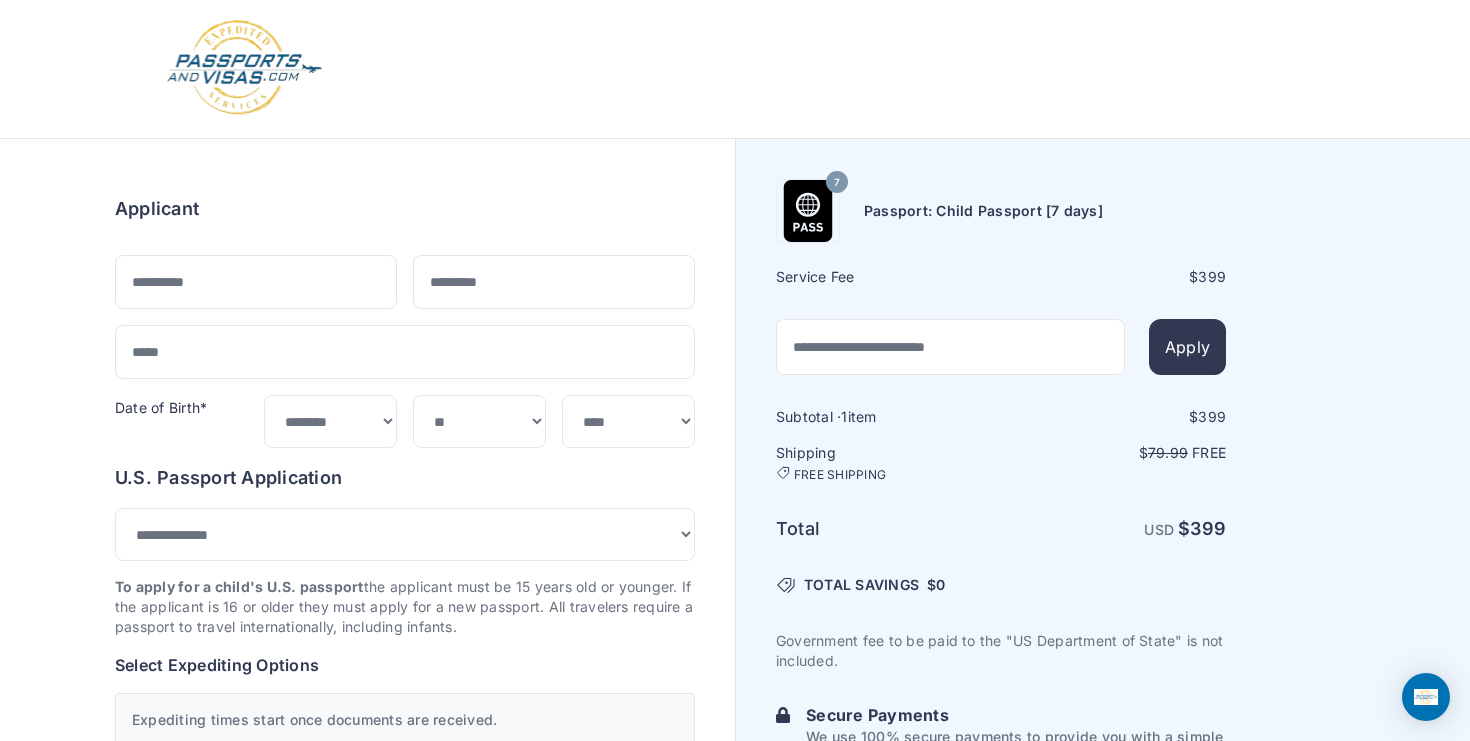 scroll, scrollTop: 0, scrollLeft: 0, axis: both 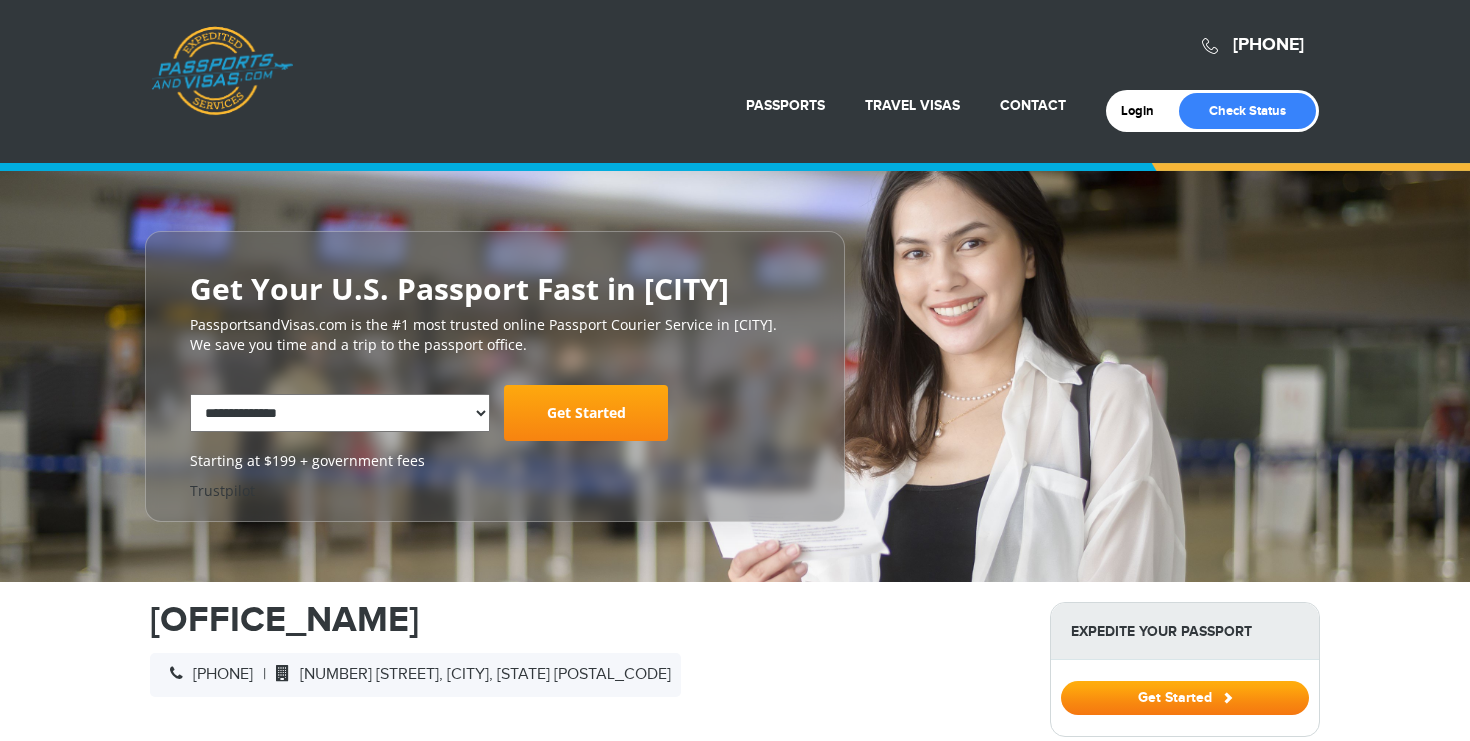 select on "**********" 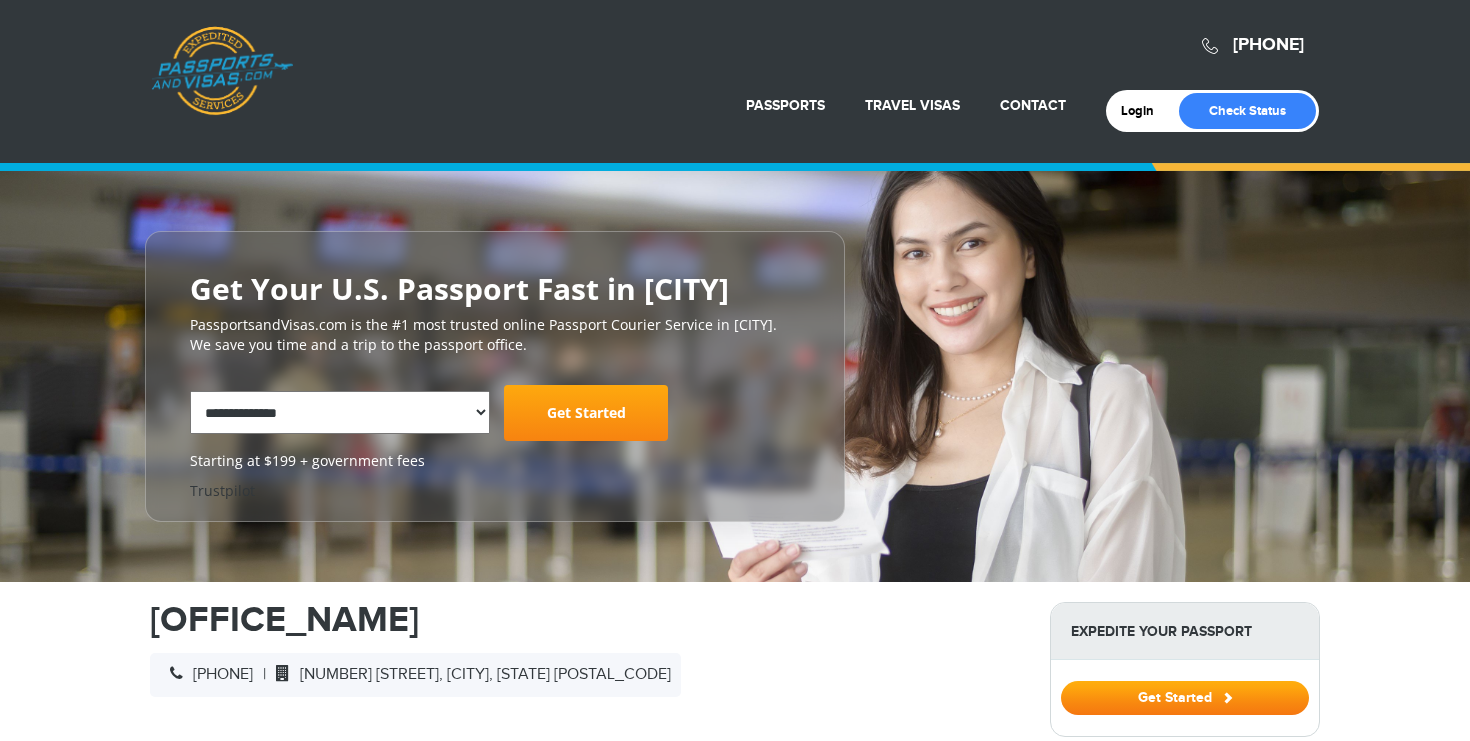 scroll, scrollTop: 0, scrollLeft: 0, axis: both 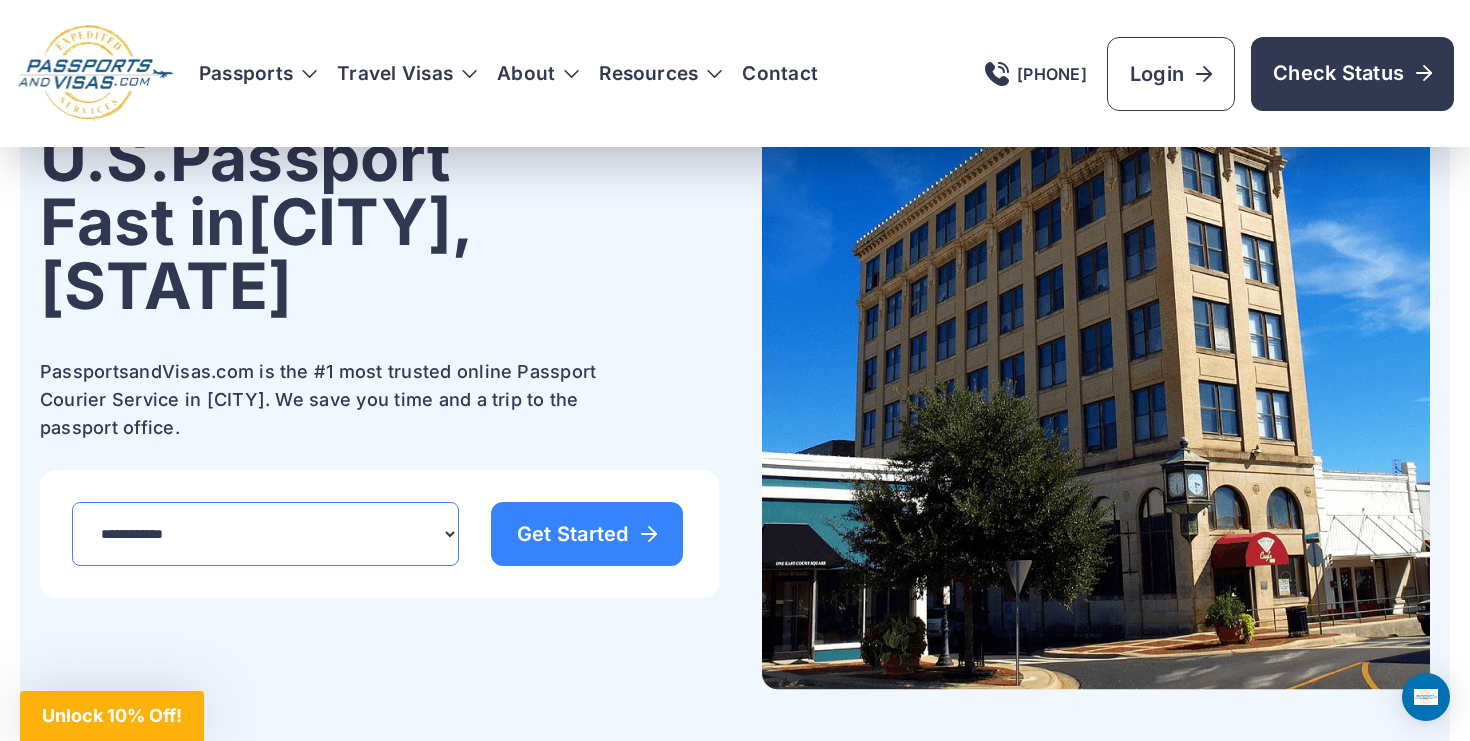 click on "**********" at bounding box center [265, 534] 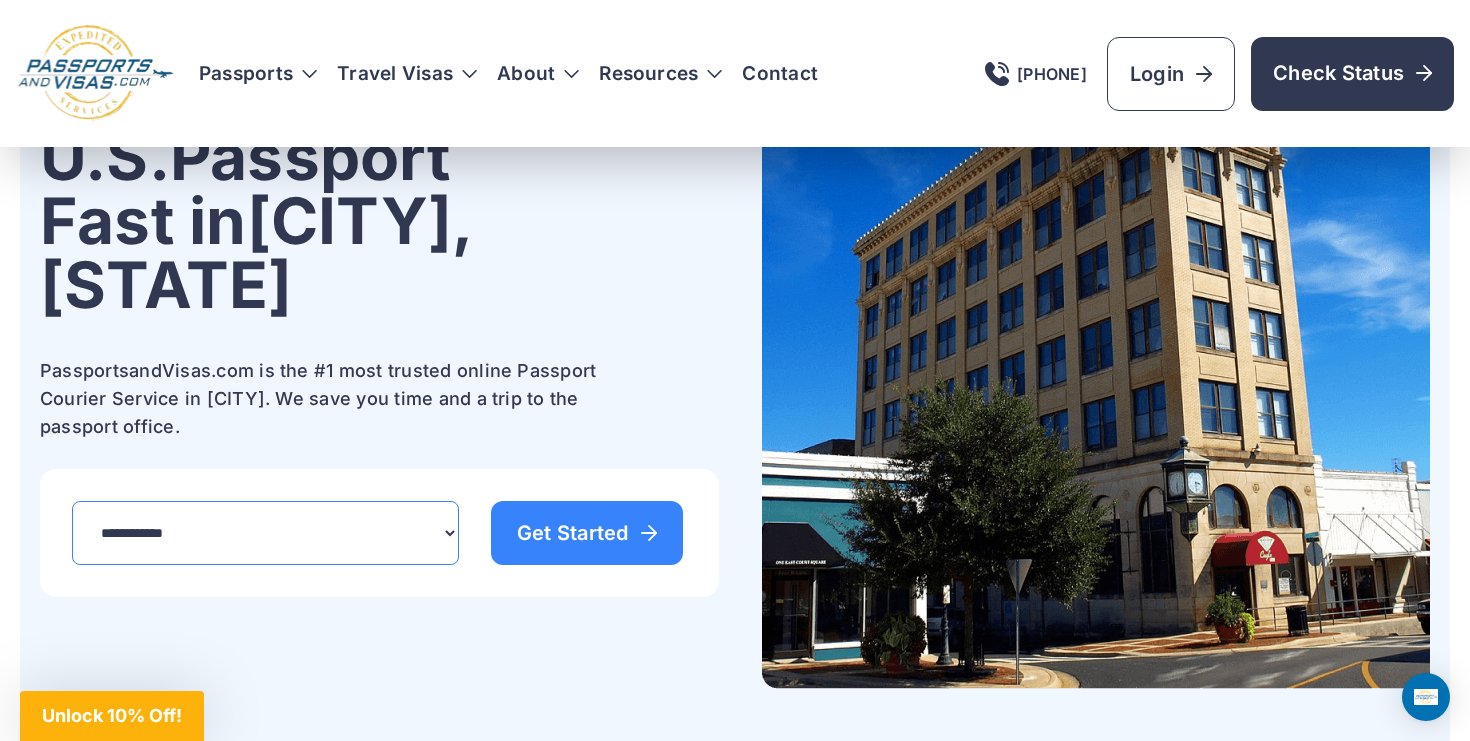 select on "*****" 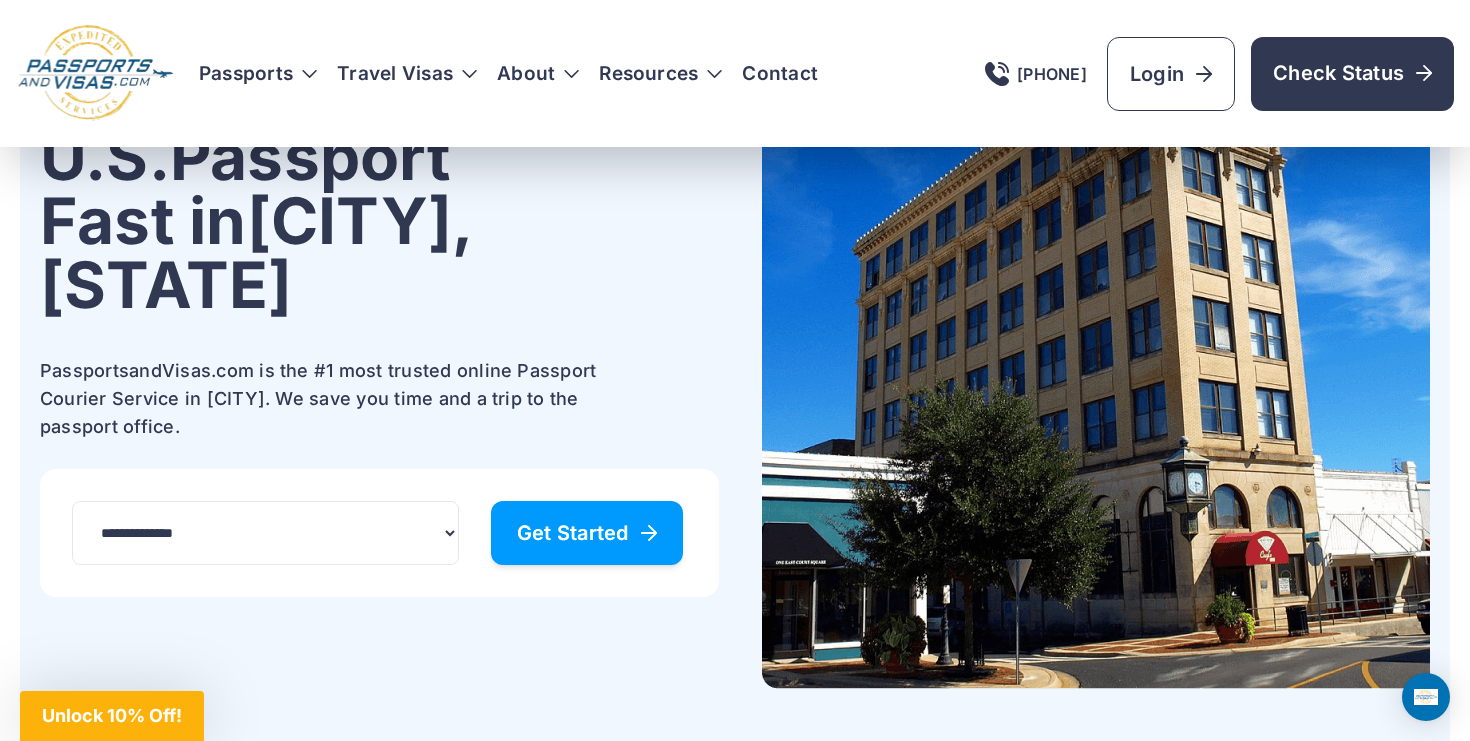 click on "Get Started" at bounding box center (587, 533) 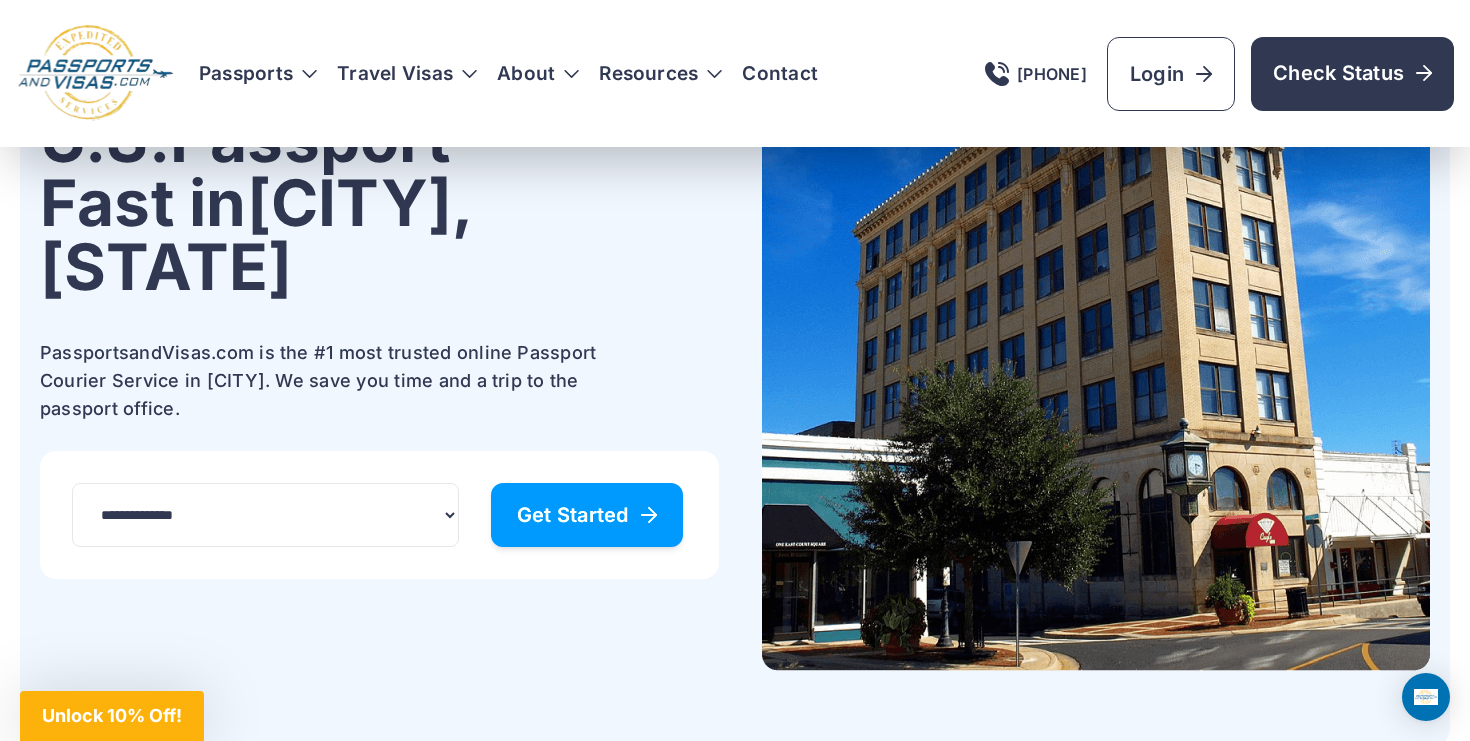 scroll, scrollTop: 280, scrollLeft: 0, axis: vertical 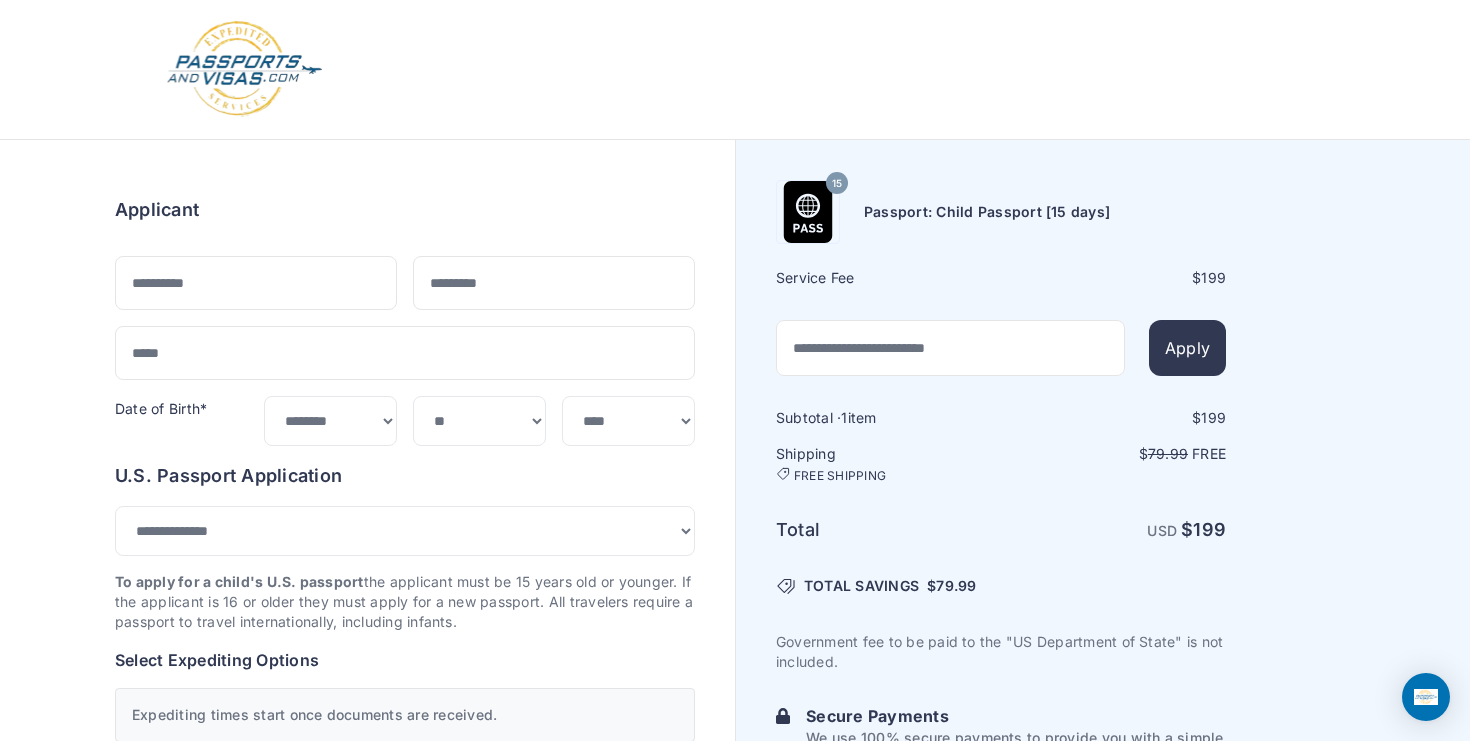select on "**" 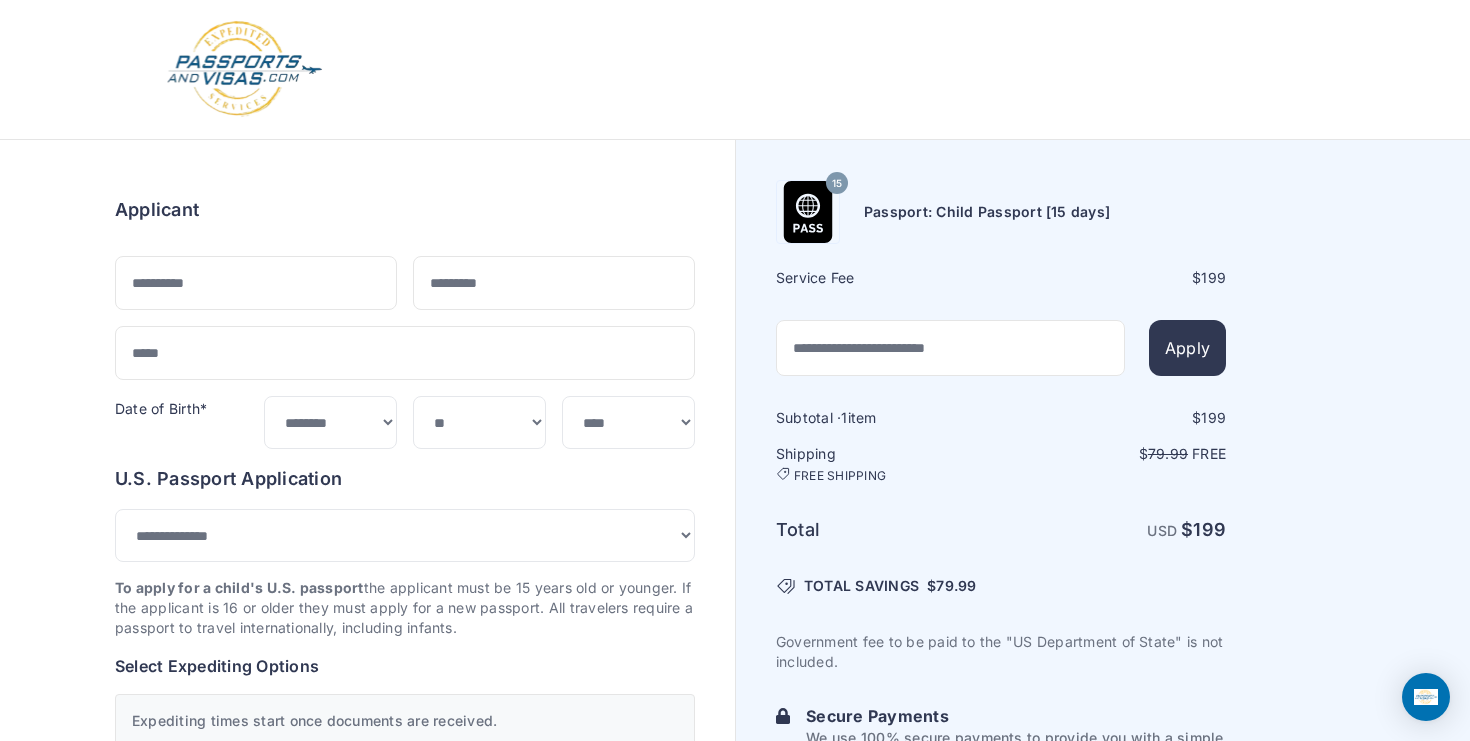 scroll, scrollTop: 0, scrollLeft: 0, axis: both 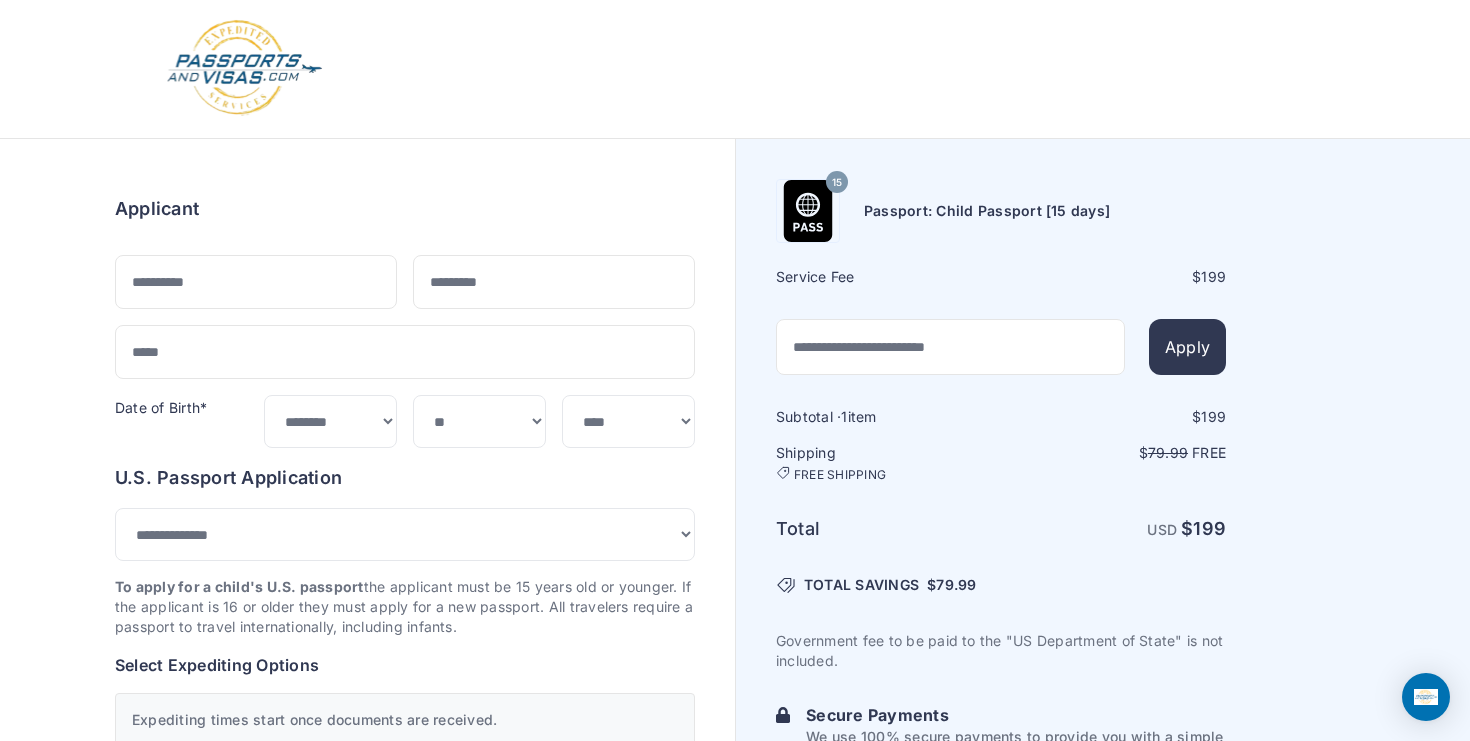 click at bounding box center (244, 68) 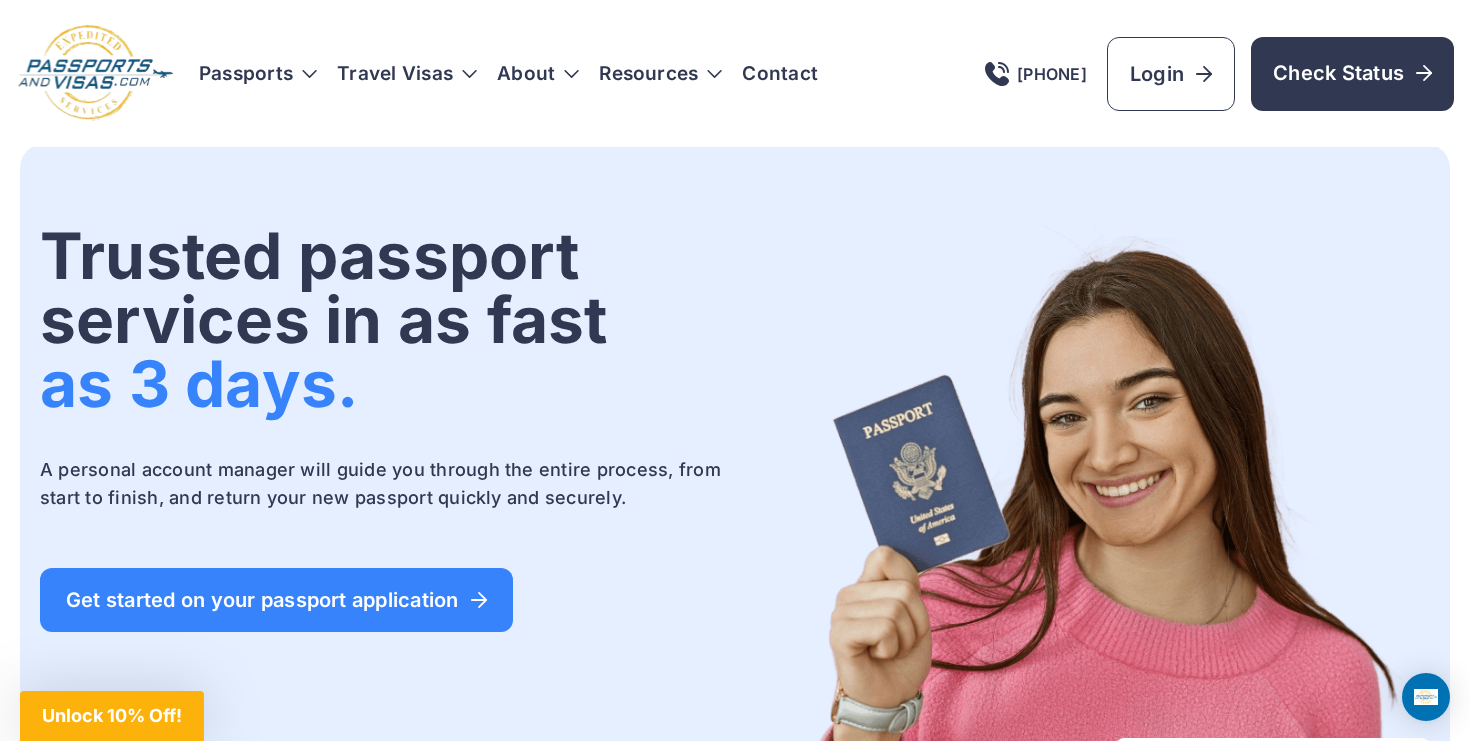 scroll, scrollTop: 0, scrollLeft: 0, axis: both 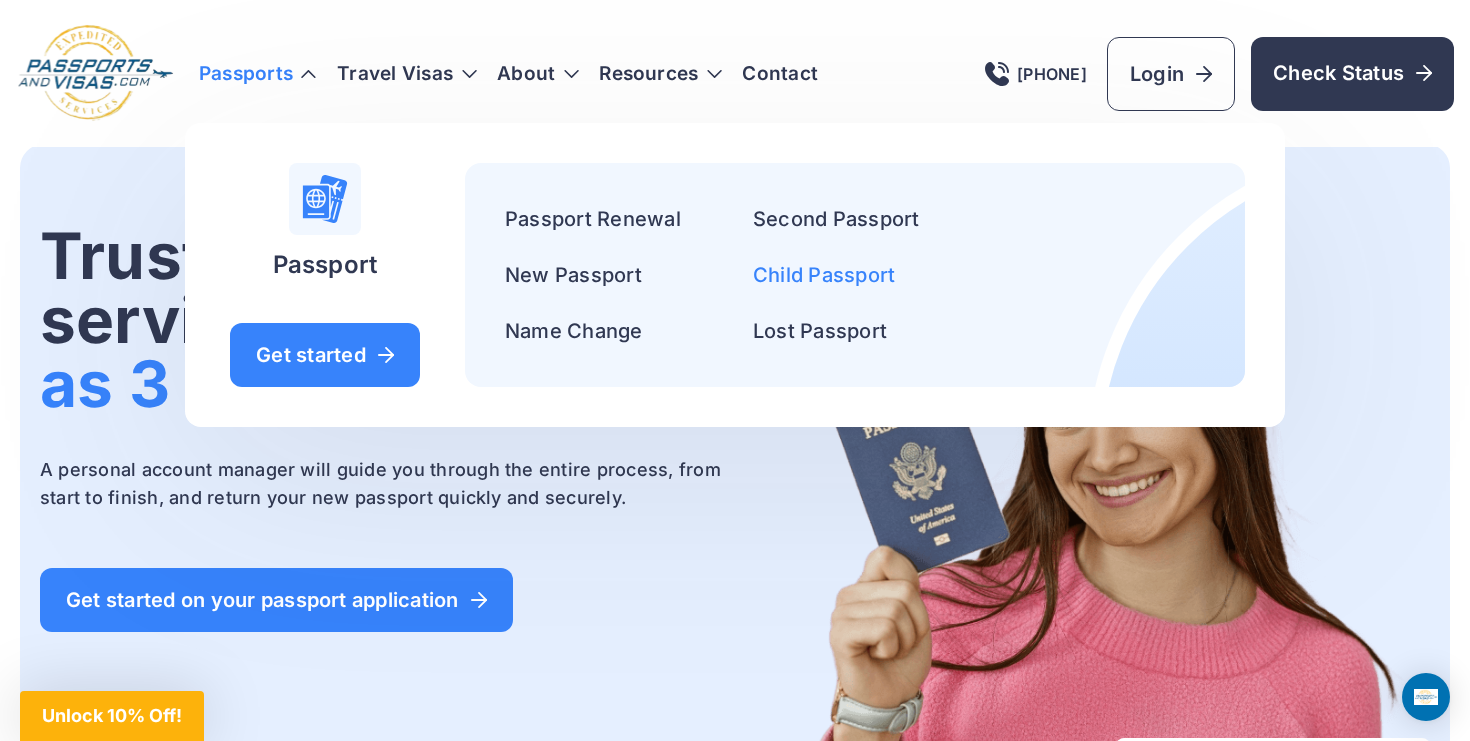 click on "Child Passport" at bounding box center [824, 275] 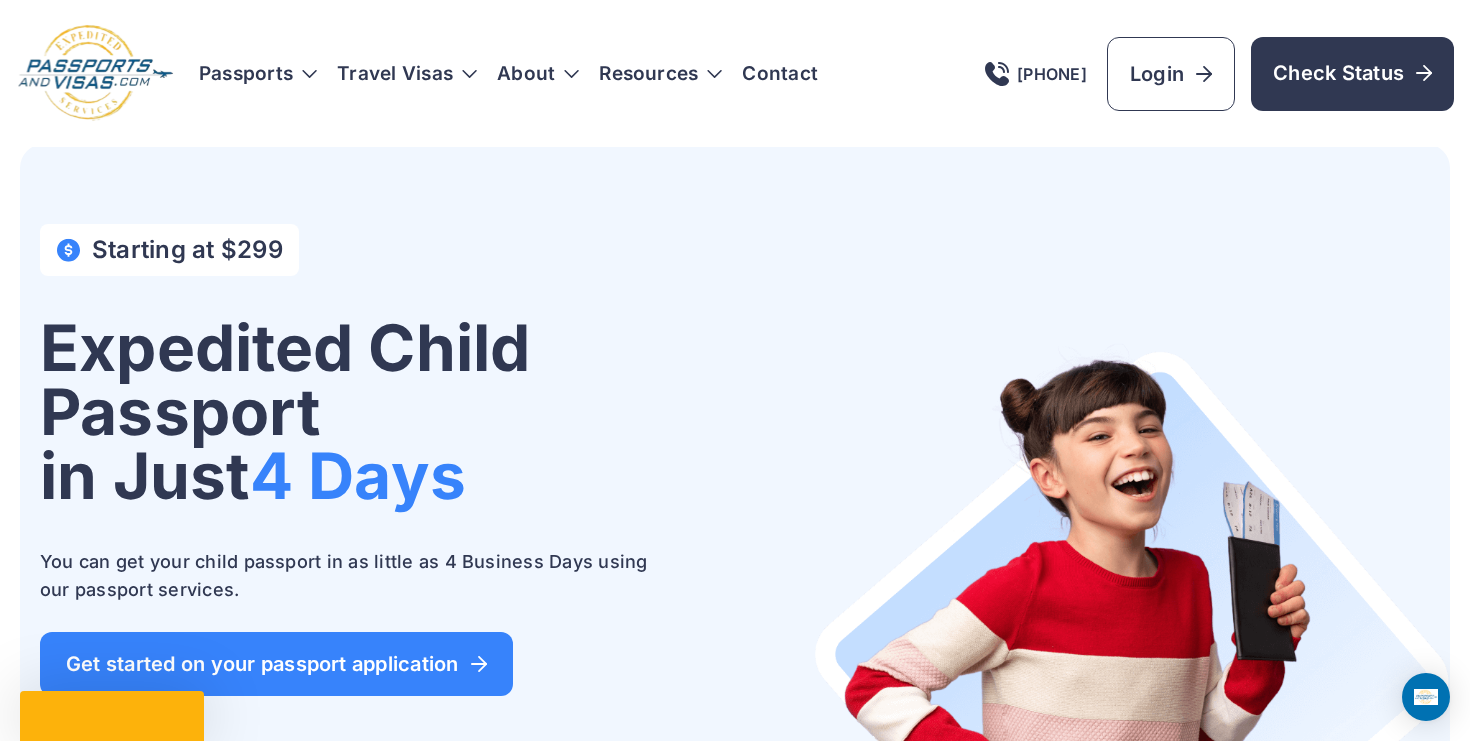 scroll, scrollTop: 0, scrollLeft: 0, axis: both 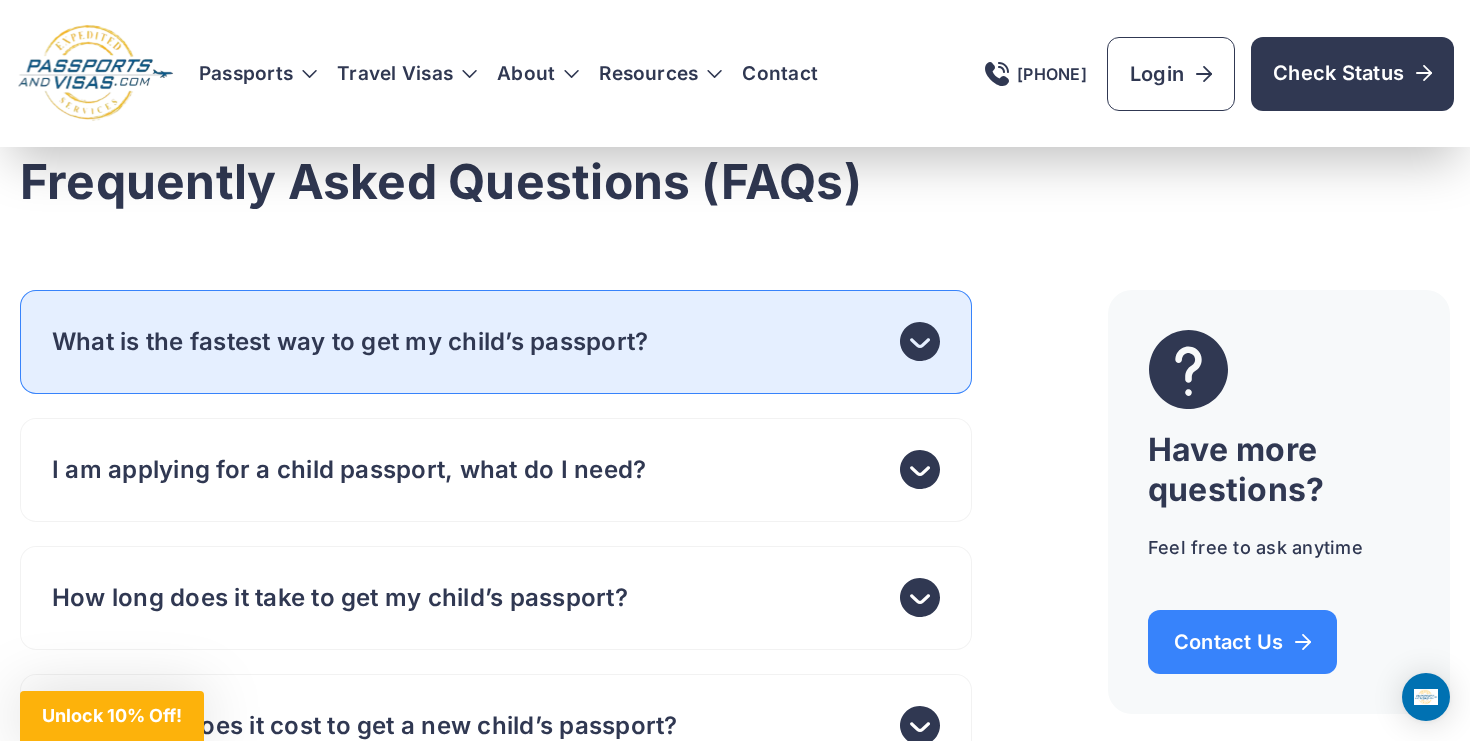 click on "What is the fastest way to get my child’s passport?" at bounding box center (496, 342) 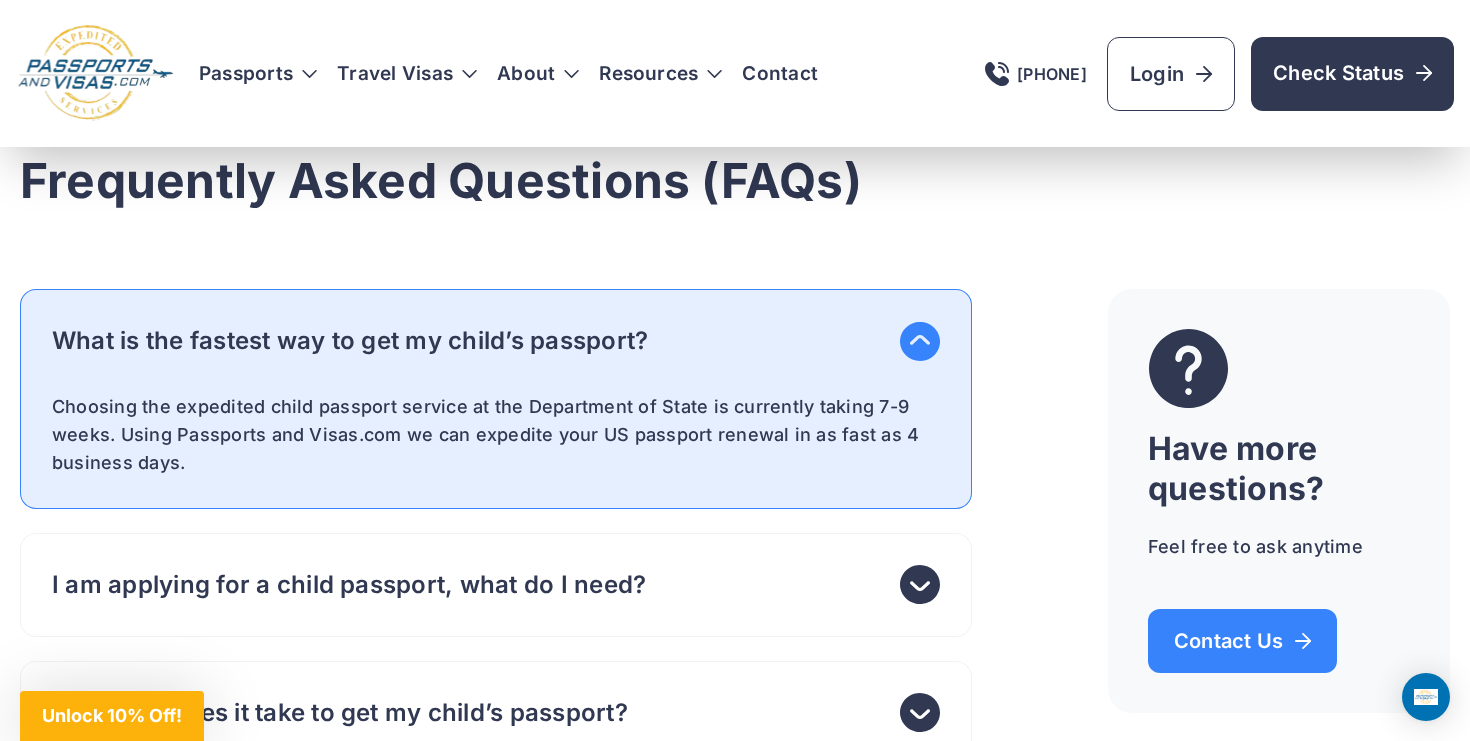 scroll, scrollTop: 6653, scrollLeft: 0, axis: vertical 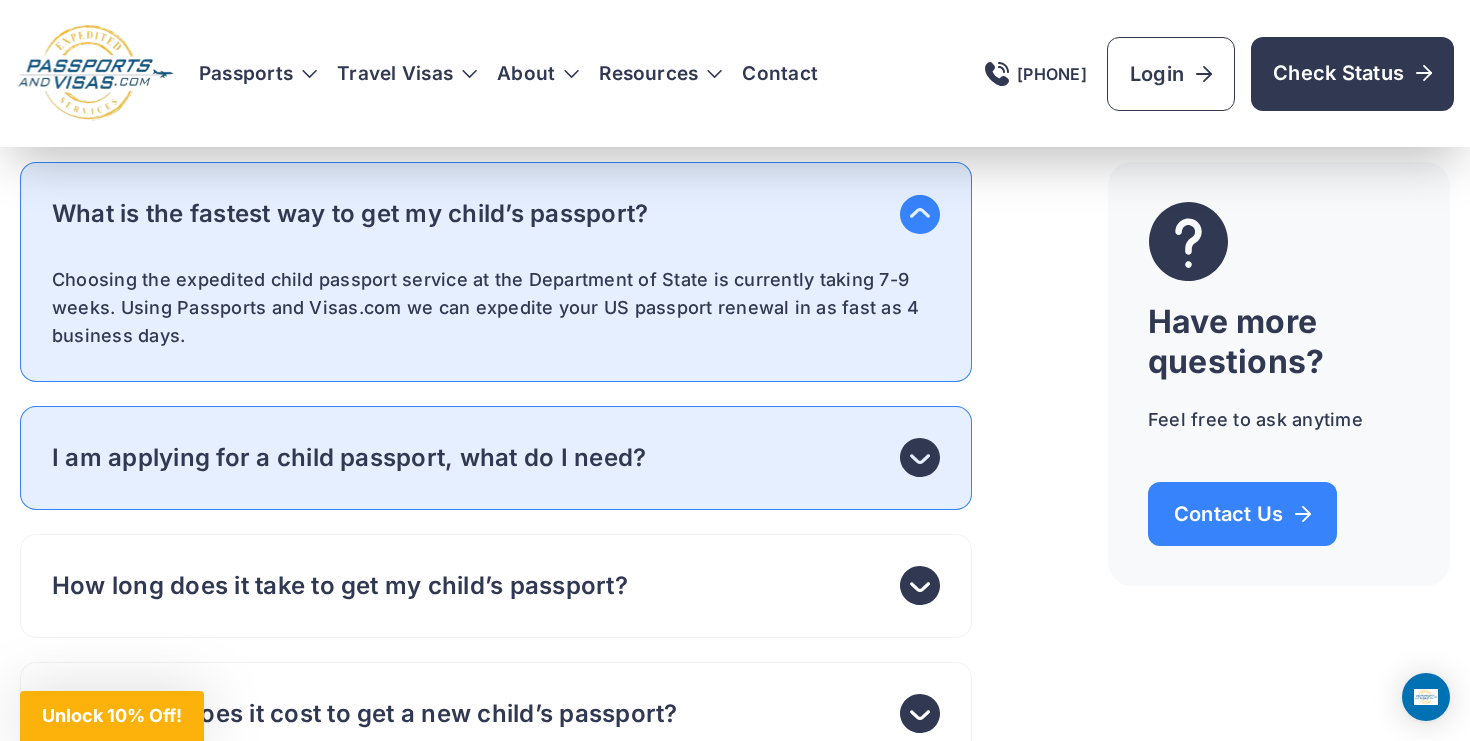 click on "I am applying for a child passport, what do I need?" at bounding box center [496, 458] 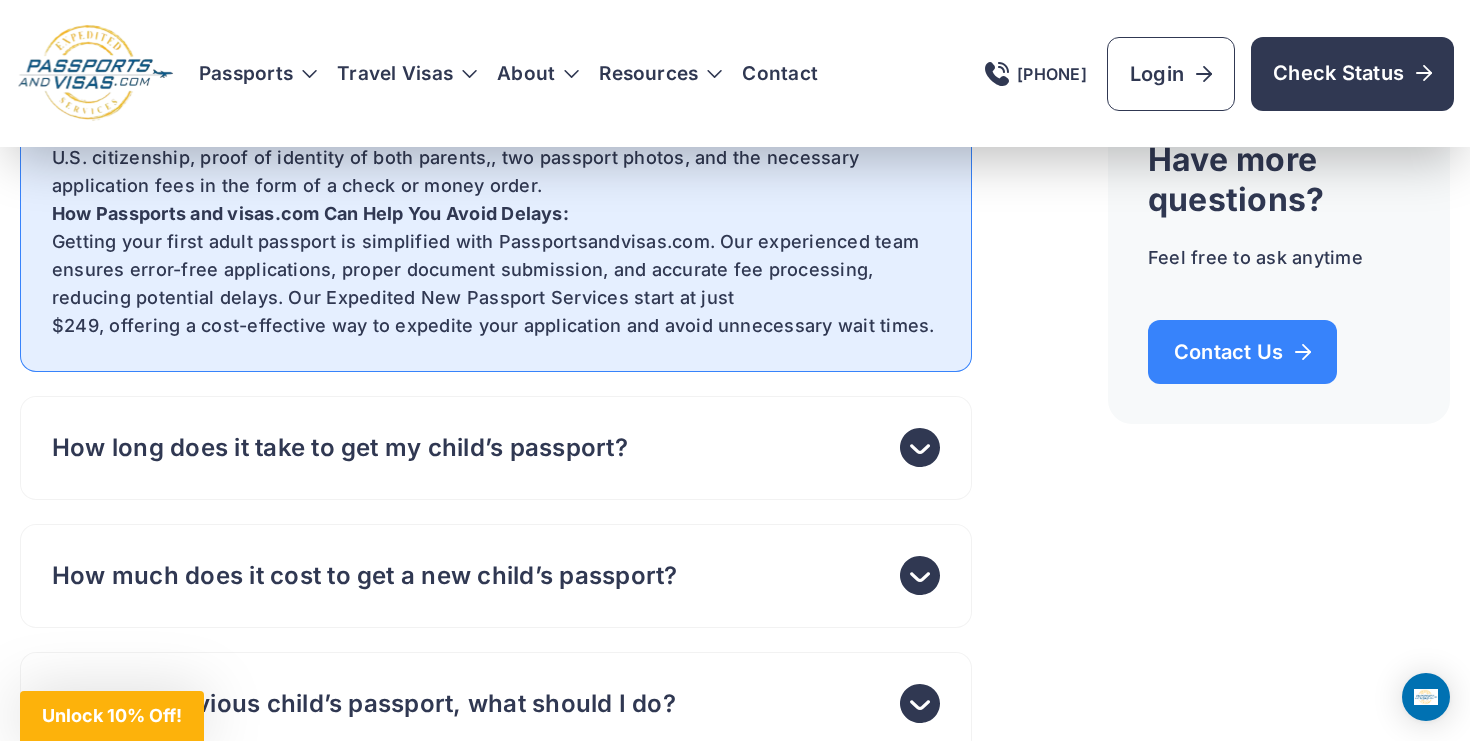 click on "How long does it take to get my child’s passport?" at bounding box center (496, 448) 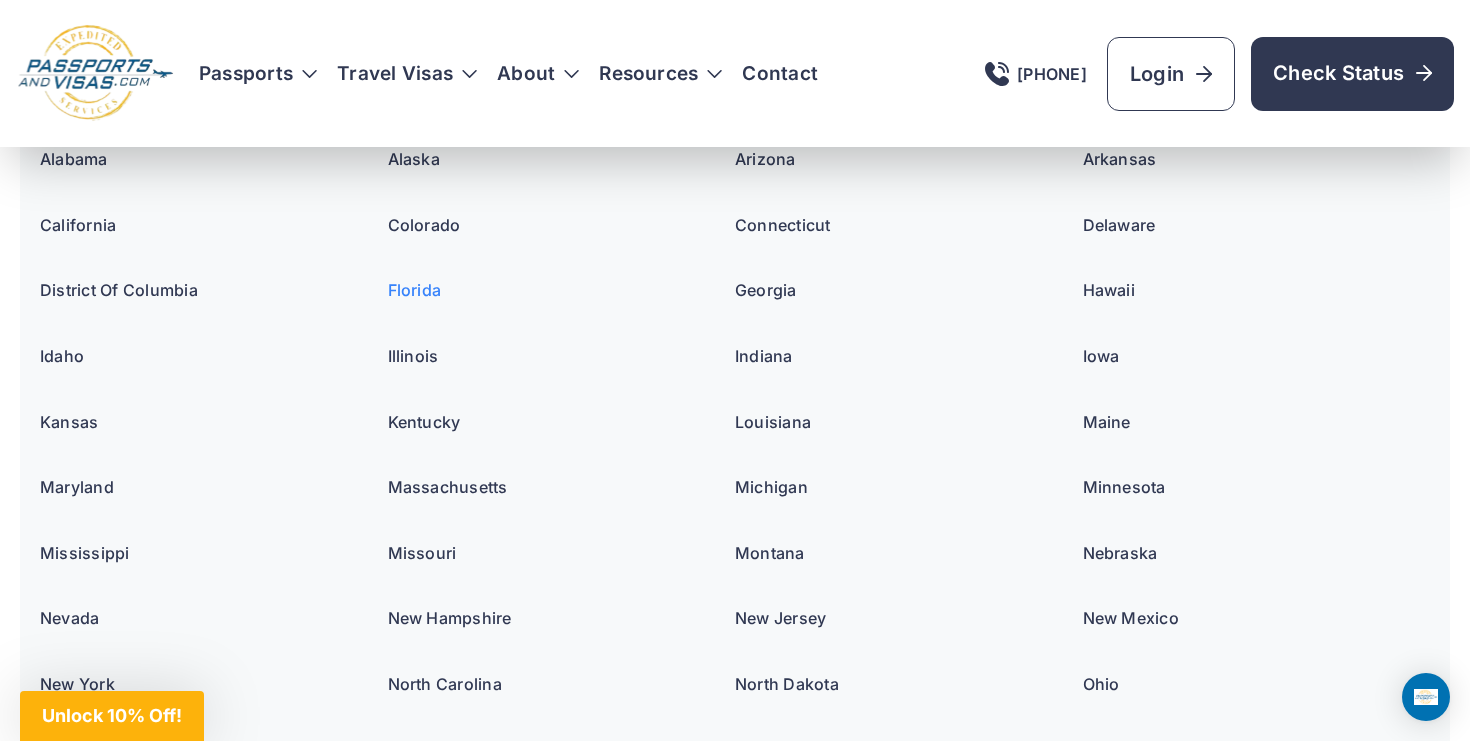 scroll, scrollTop: 8569, scrollLeft: 0, axis: vertical 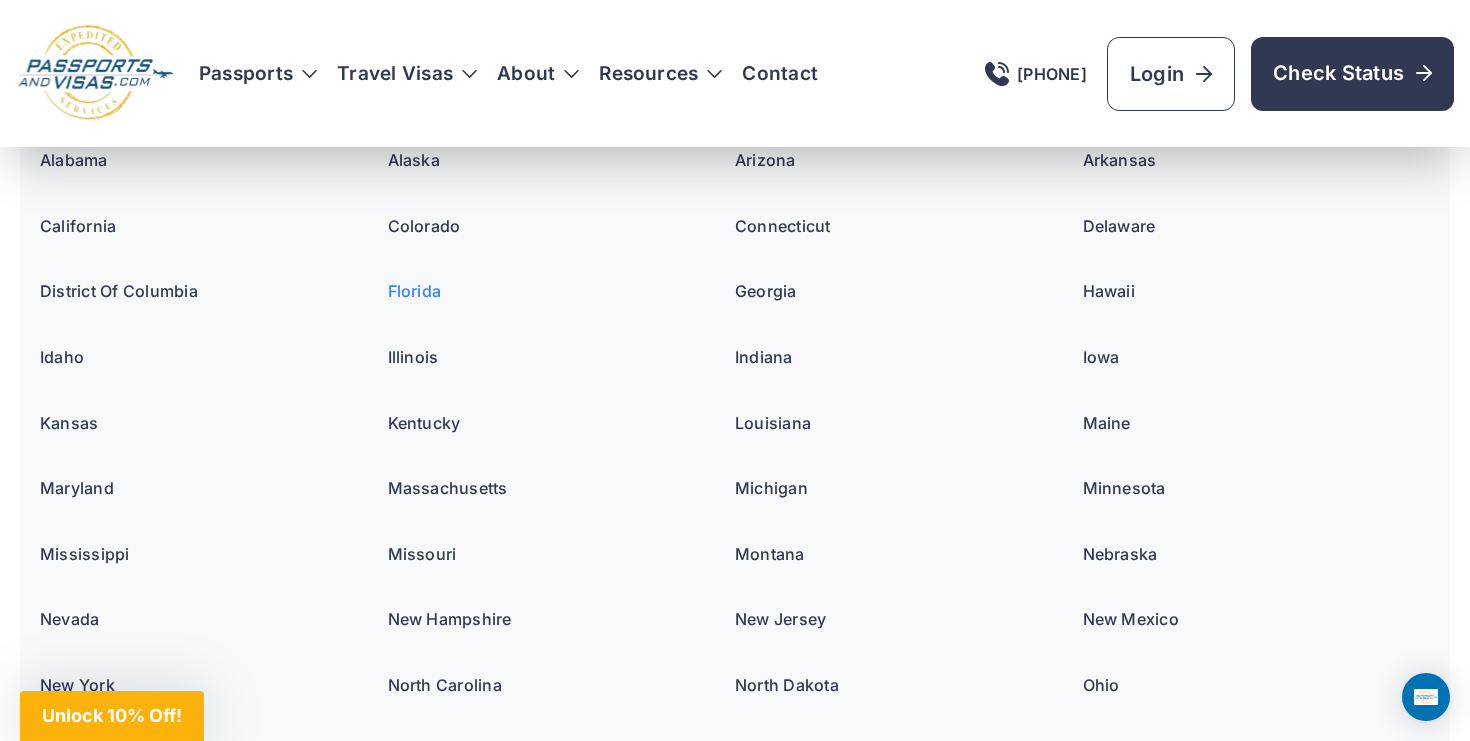 click on "Florida" at bounding box center (415, 291) 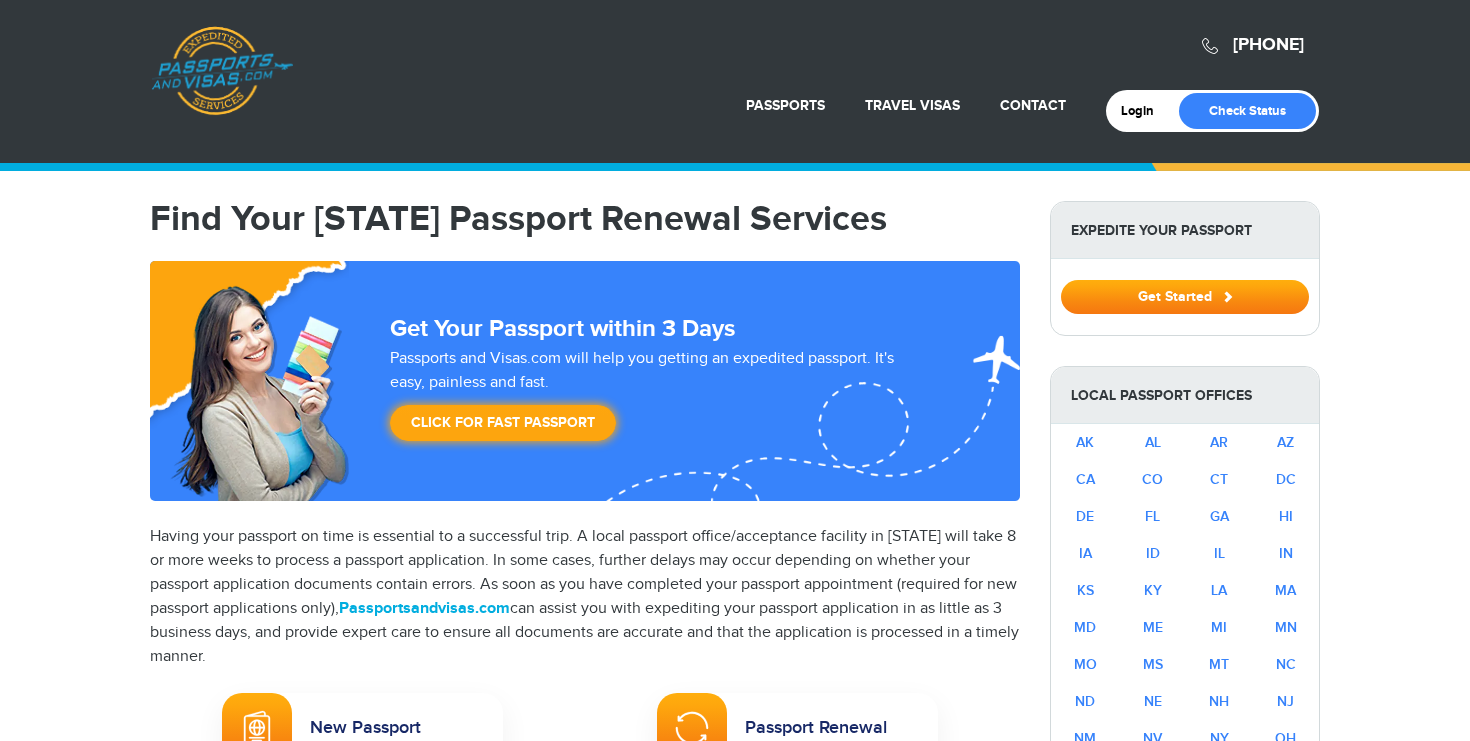 scroll, scrollTop: 0, scrollLeft: 0, axis: both 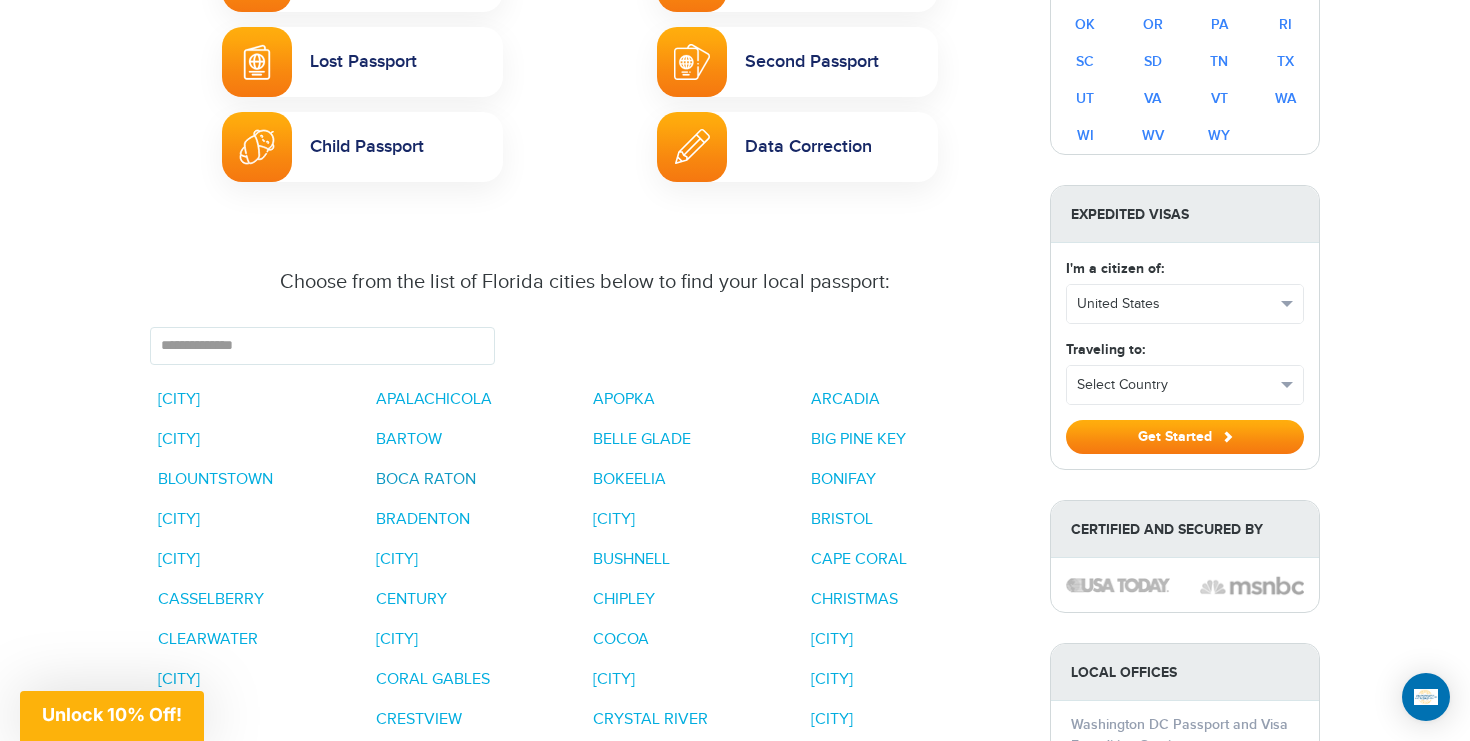 click on "BOCA RATON" at bounding box center [426, 479] 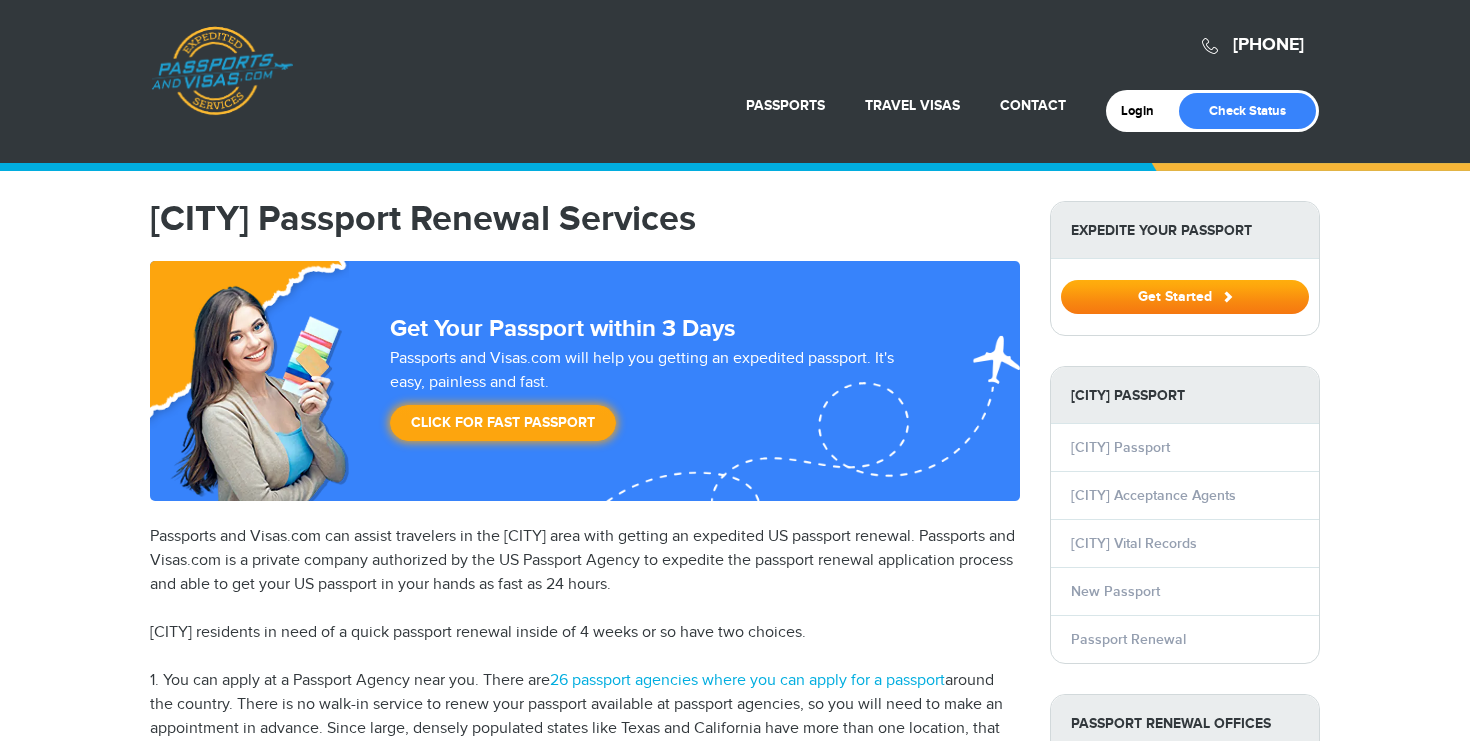 scroll, scrollTop: 0, scrollLeft: 0, axis: both 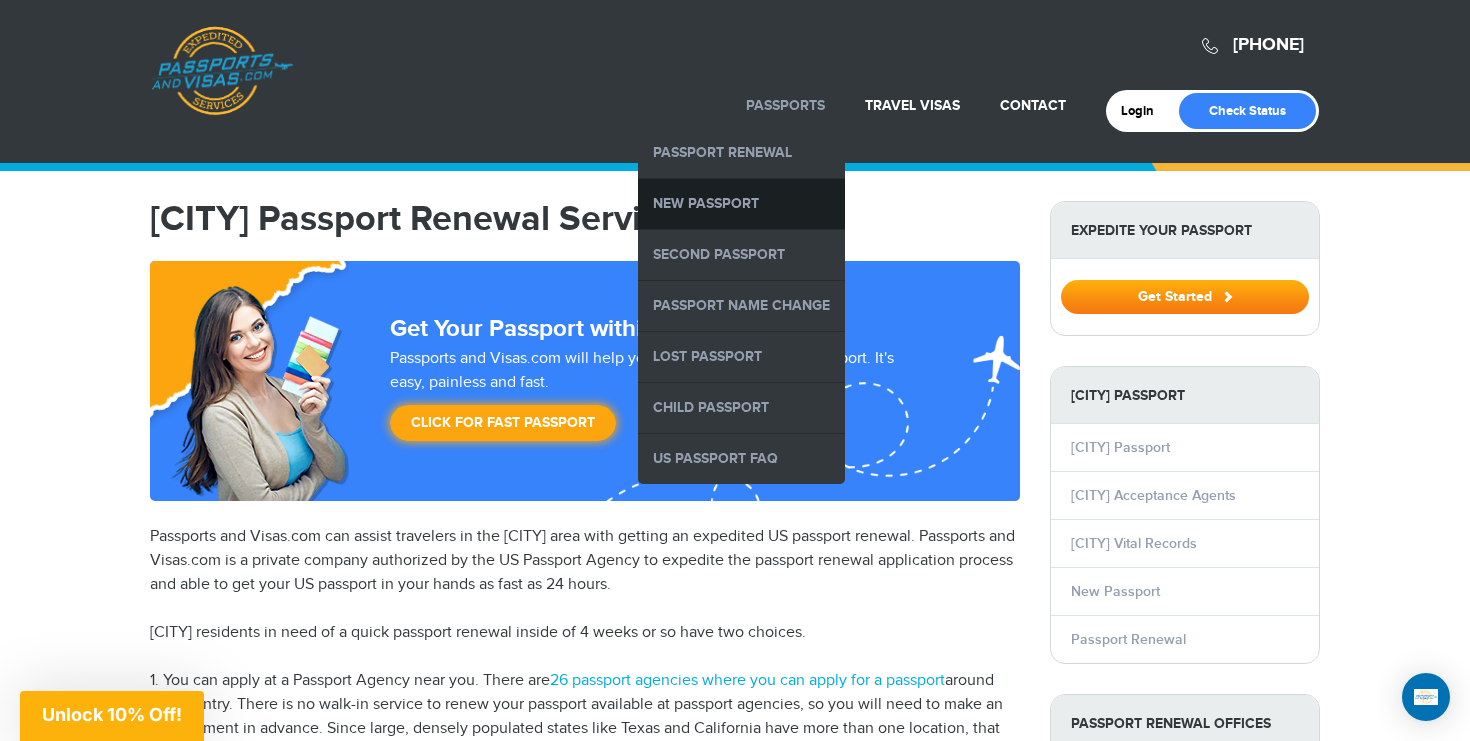 click on "New Passport" at bounding box center [741, 204] 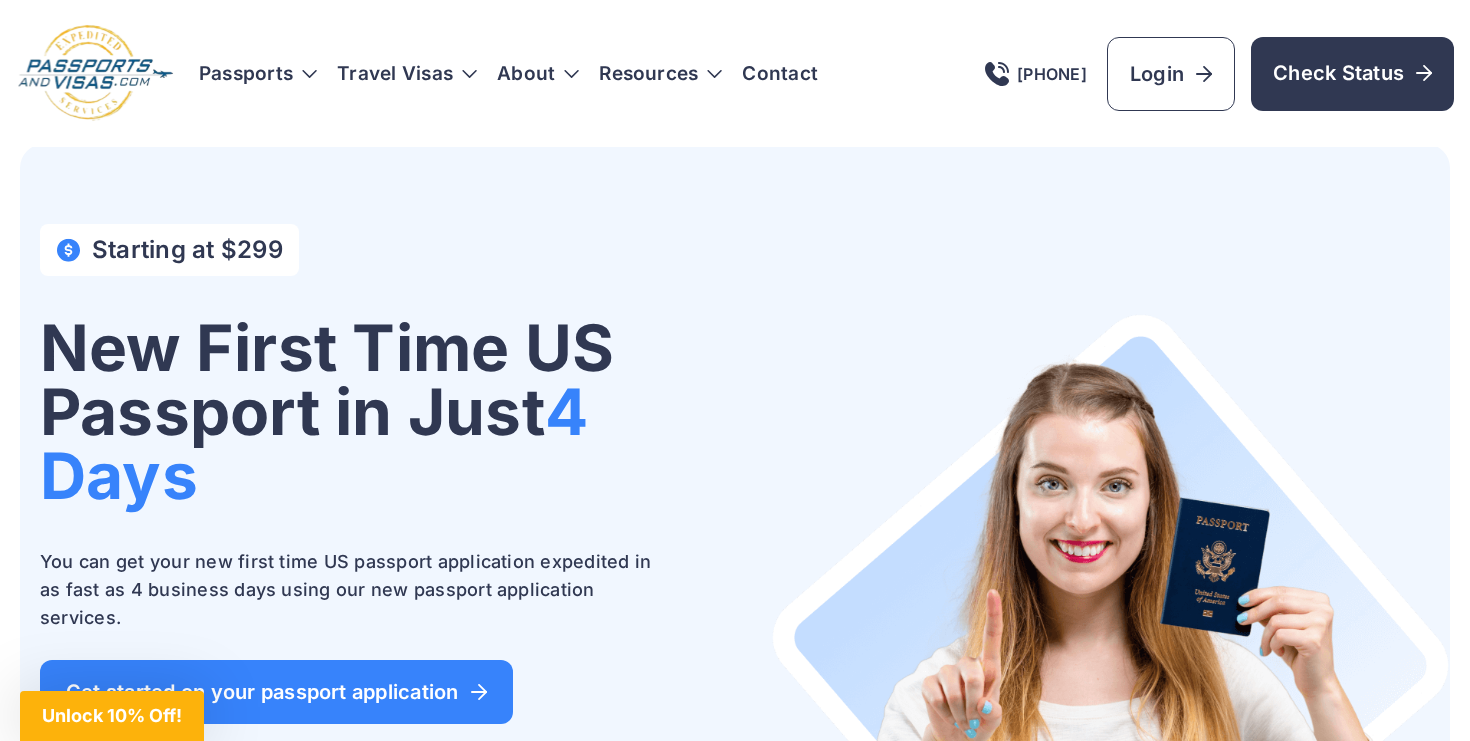 scroll, scrollTop: 0, scrollLeft: 0, axis: both 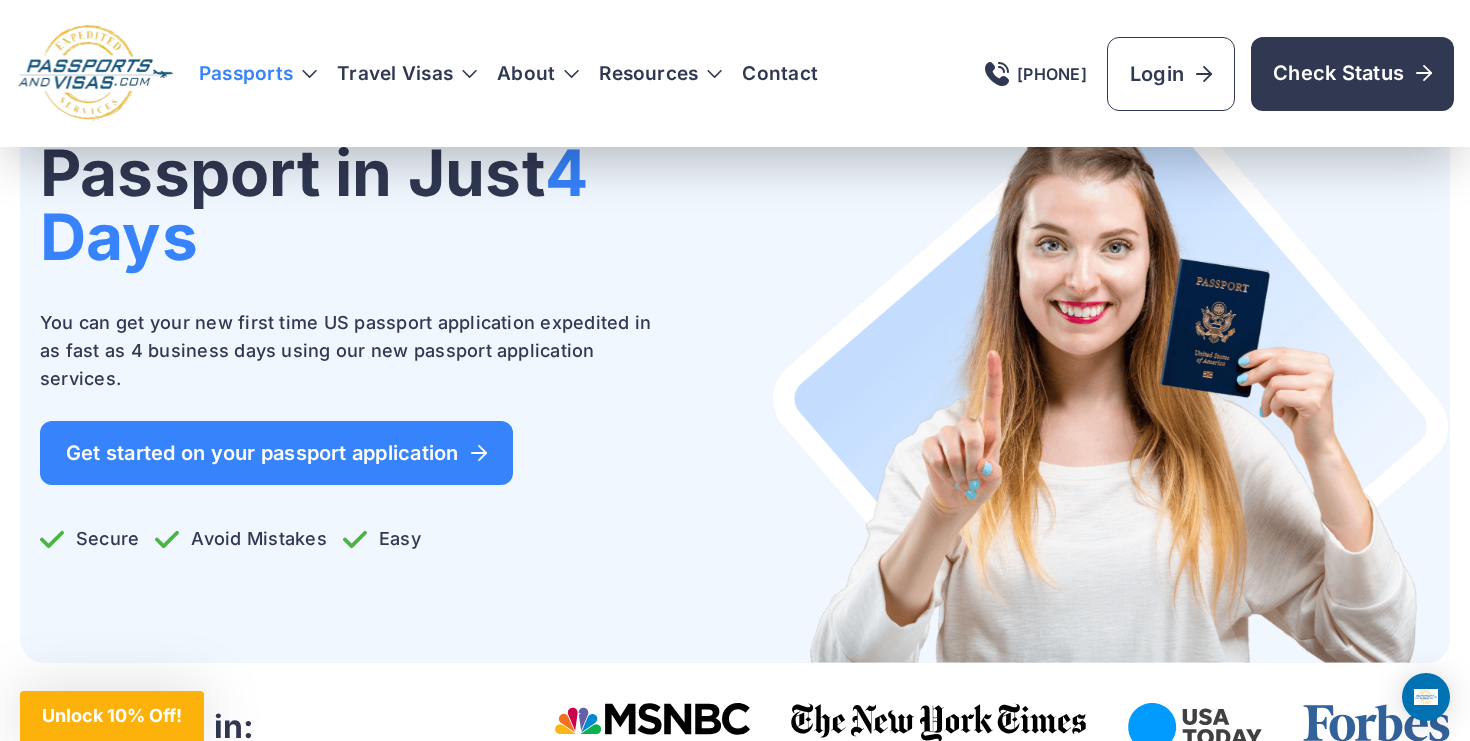 click on "Passports" at bounding box center [258, 74] 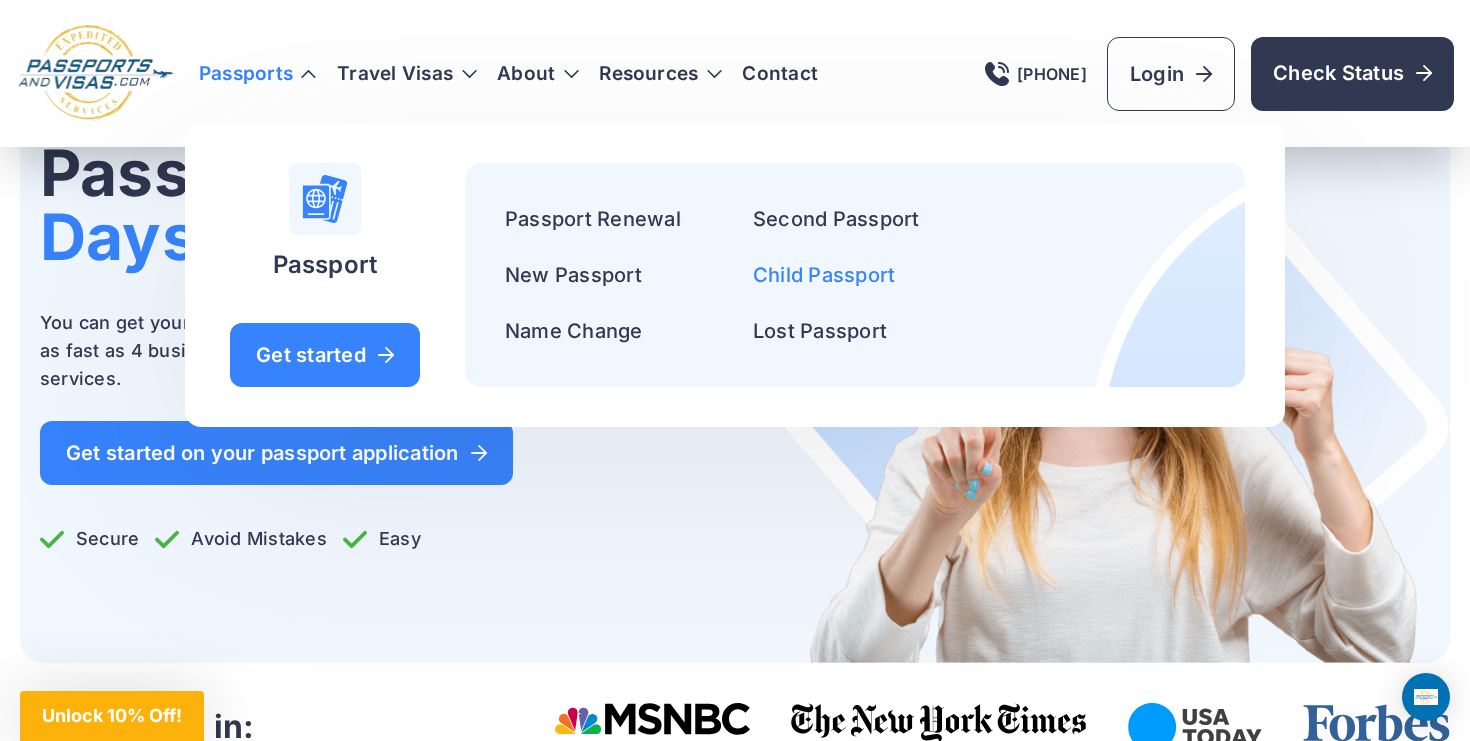 click on "Child Passport" at bounding box center [824, 275] 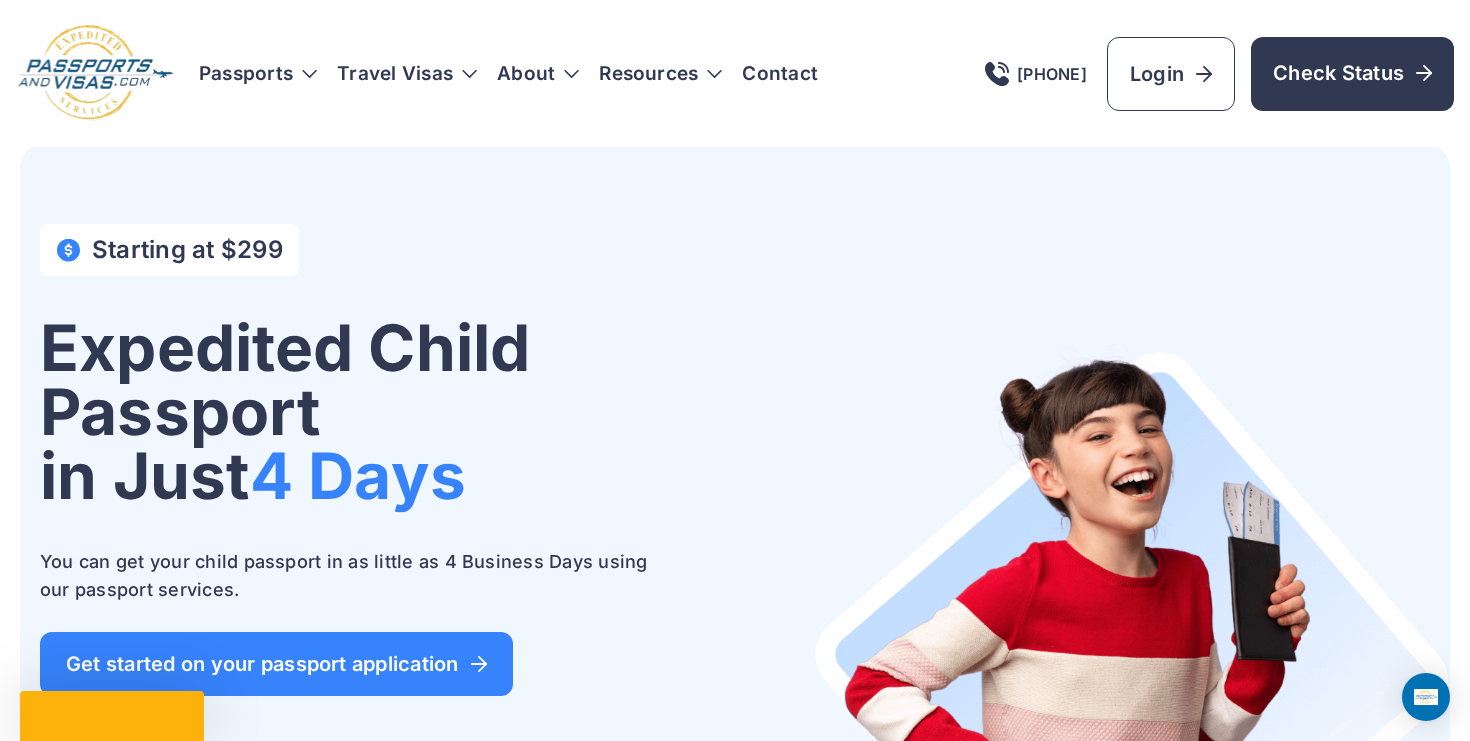 scroll, scrollTop: 0, scrollLeft: 0, axis: both 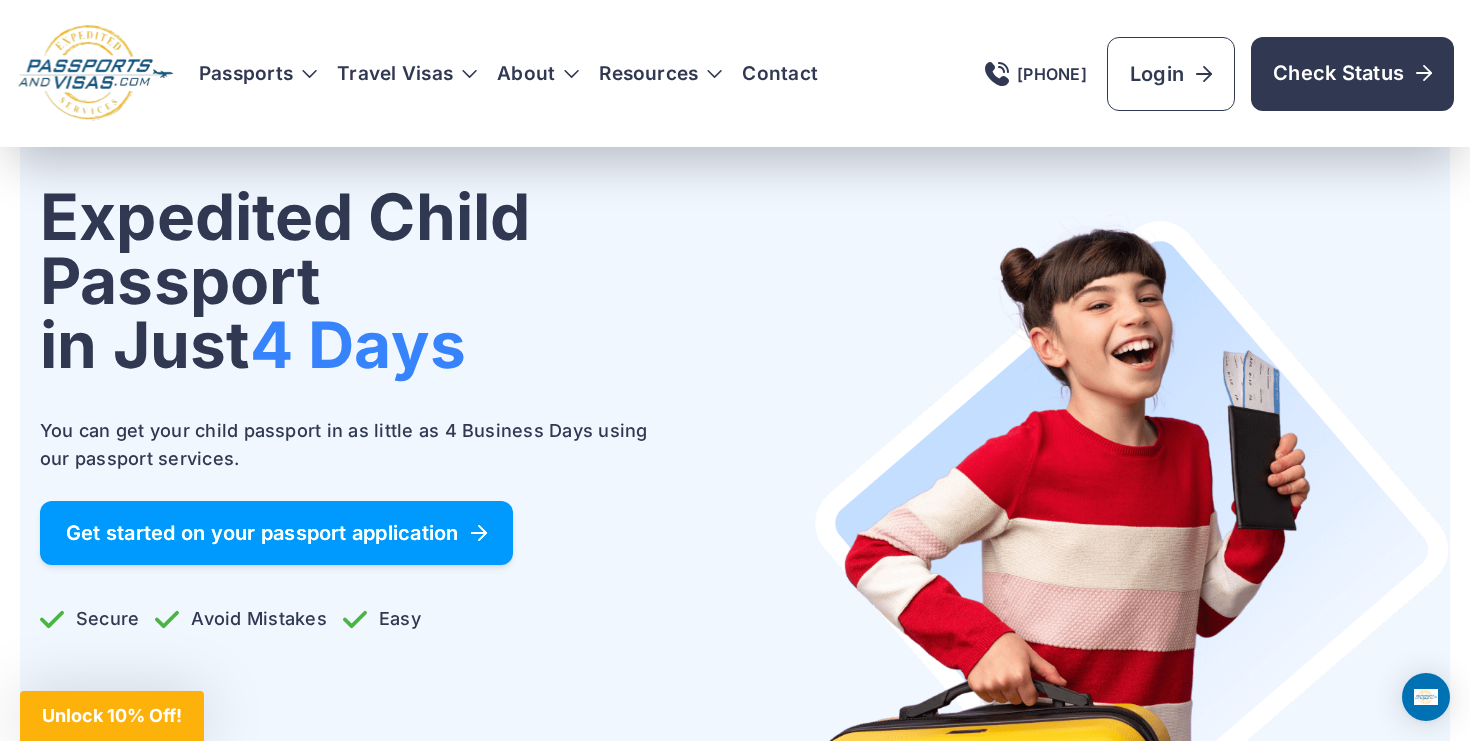 click on "Get started on your passport application" at bounding box center (276, 533) 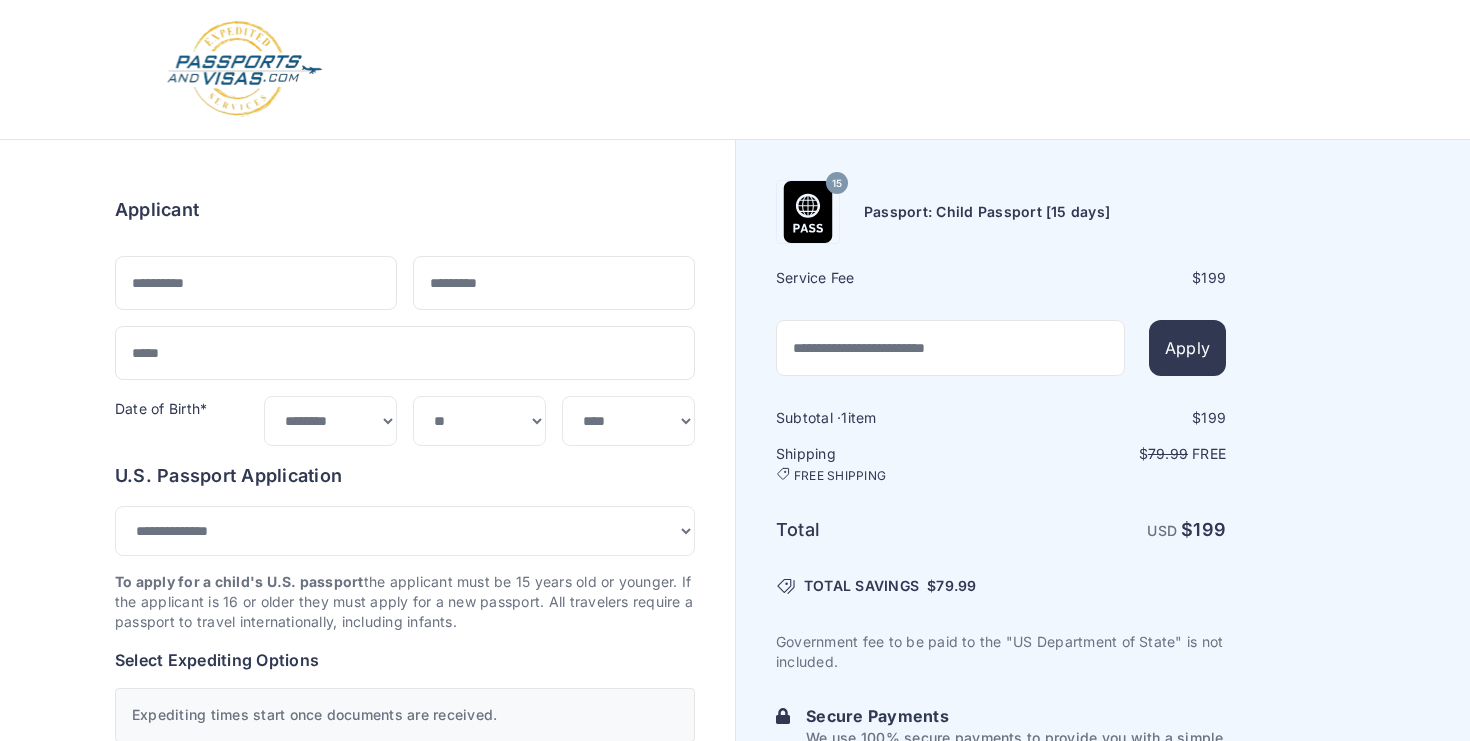 select on "**" 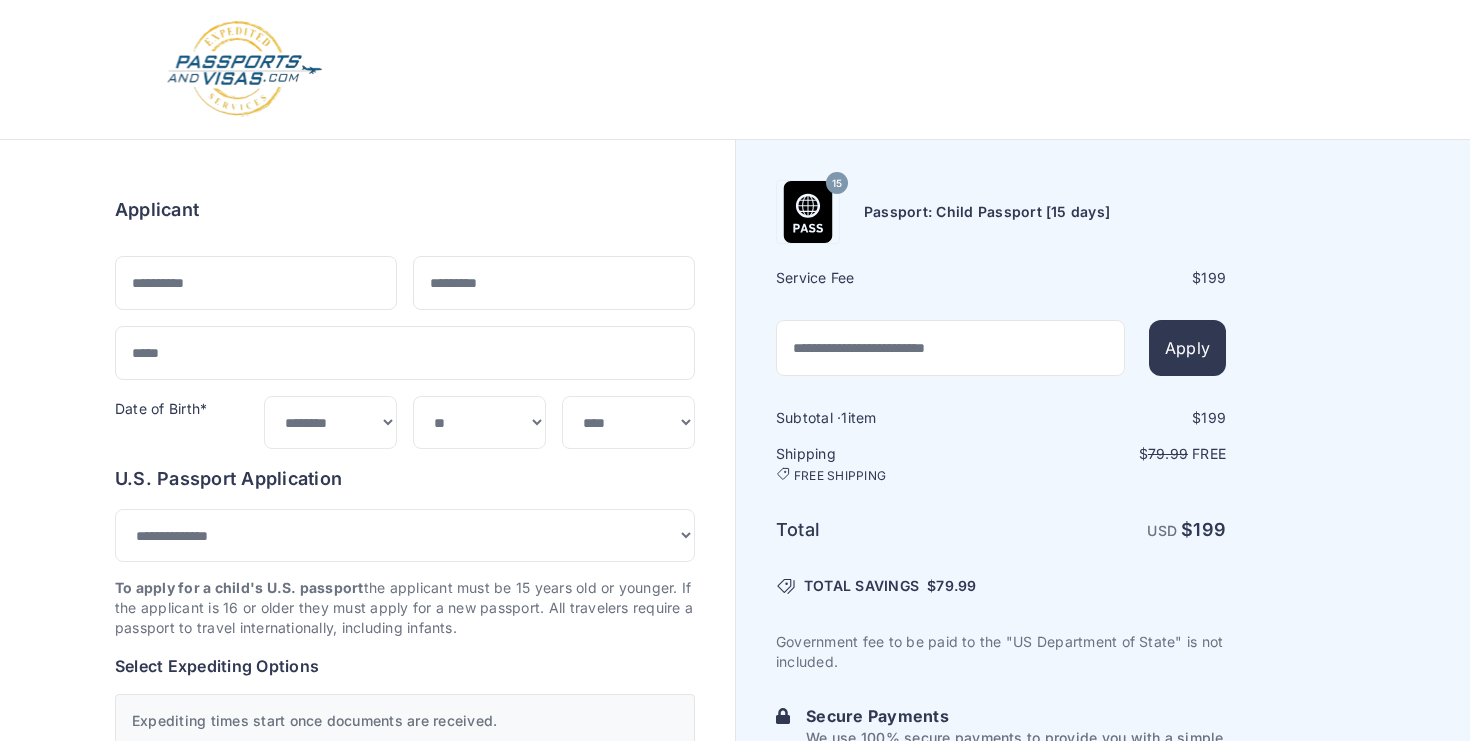 scroll, scrollTop: 0, scrollLeft: 0, axis: both 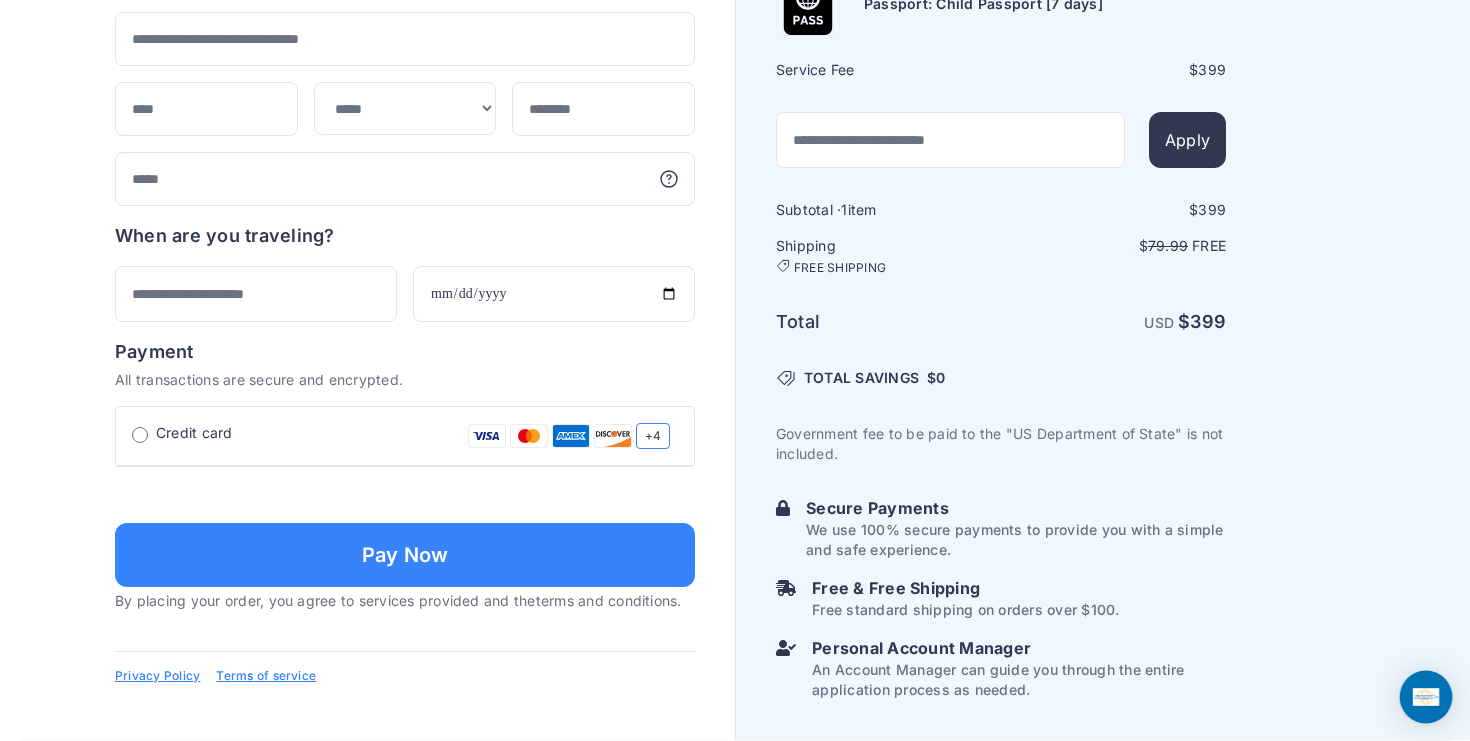 click at bounding box center [1426, 697] 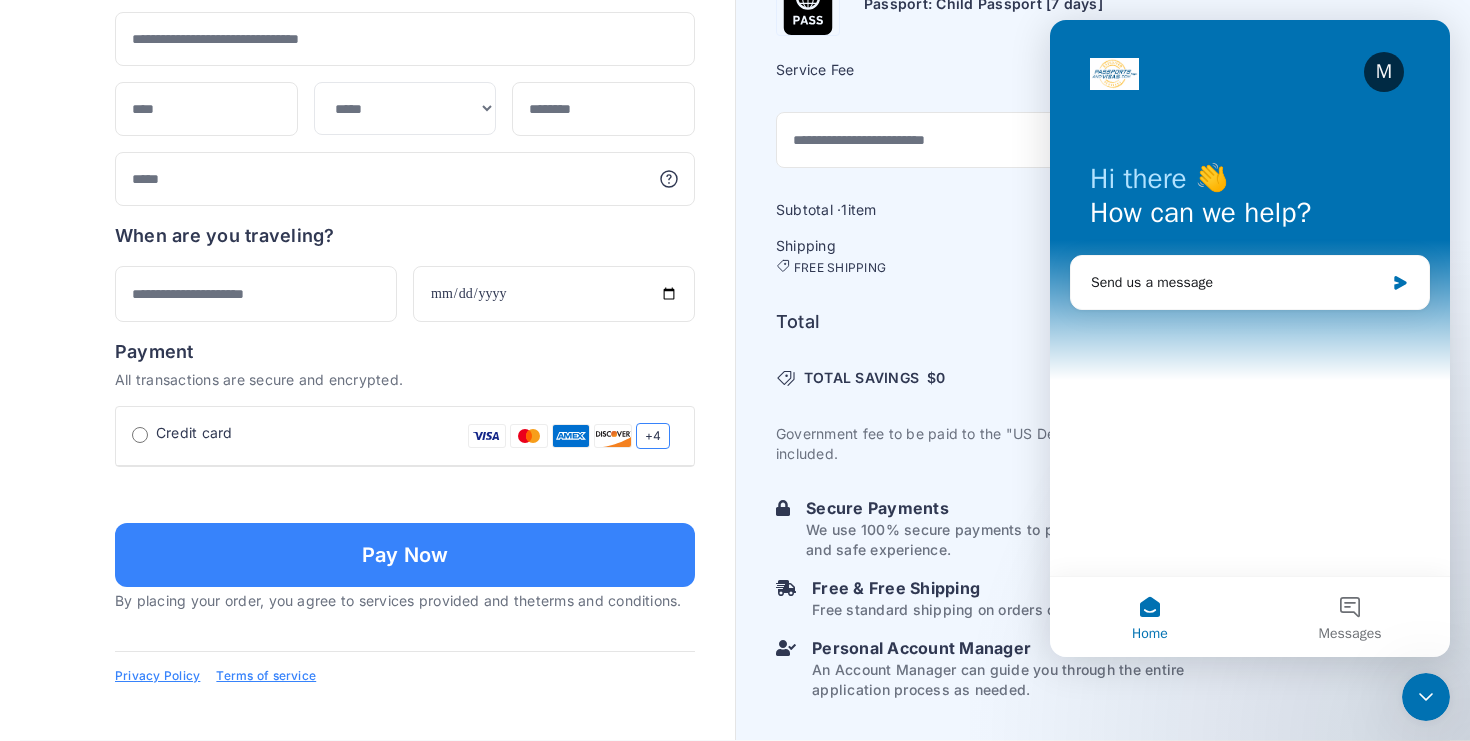 scroll, scrollTop: 0, scrollLeft: 0, axis: both 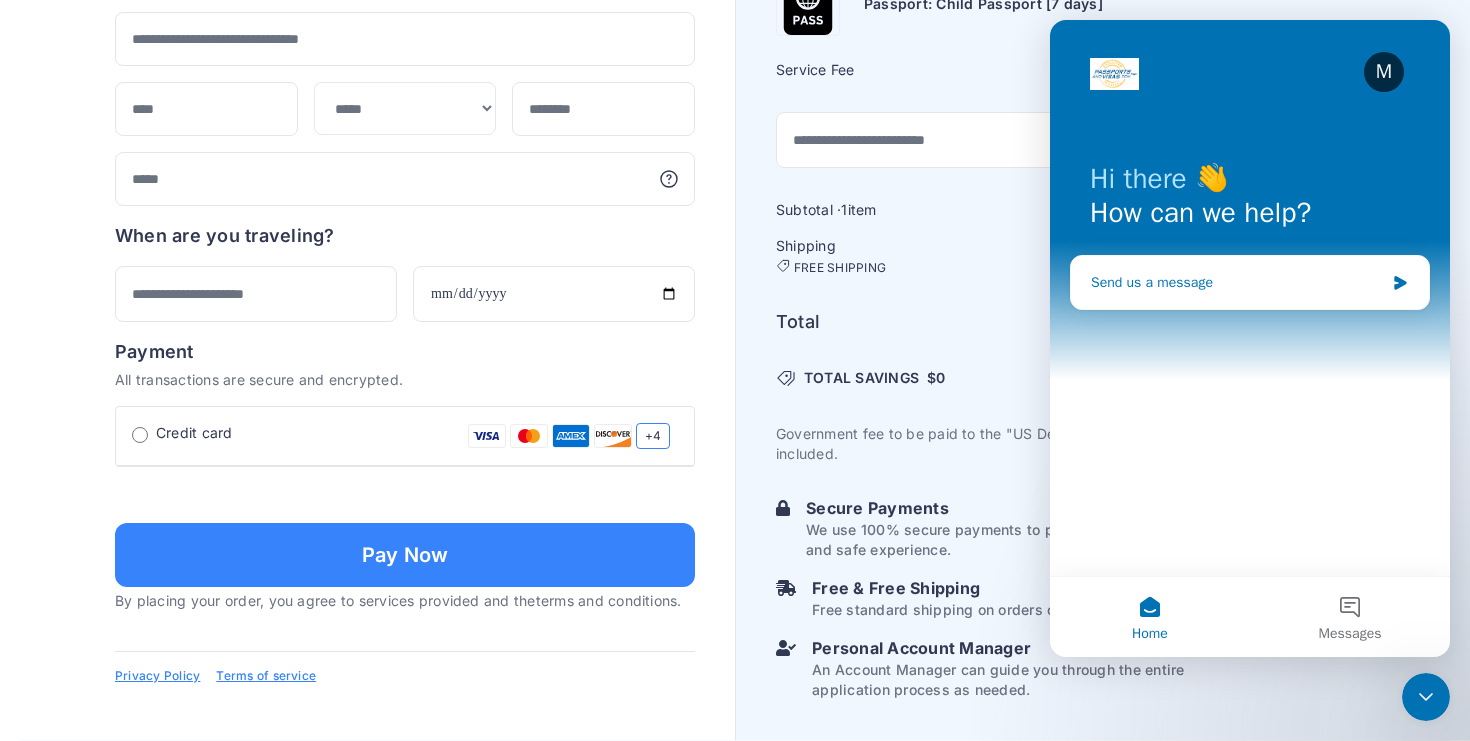 click on "Send us a message" at bounding box center (1237, 282) 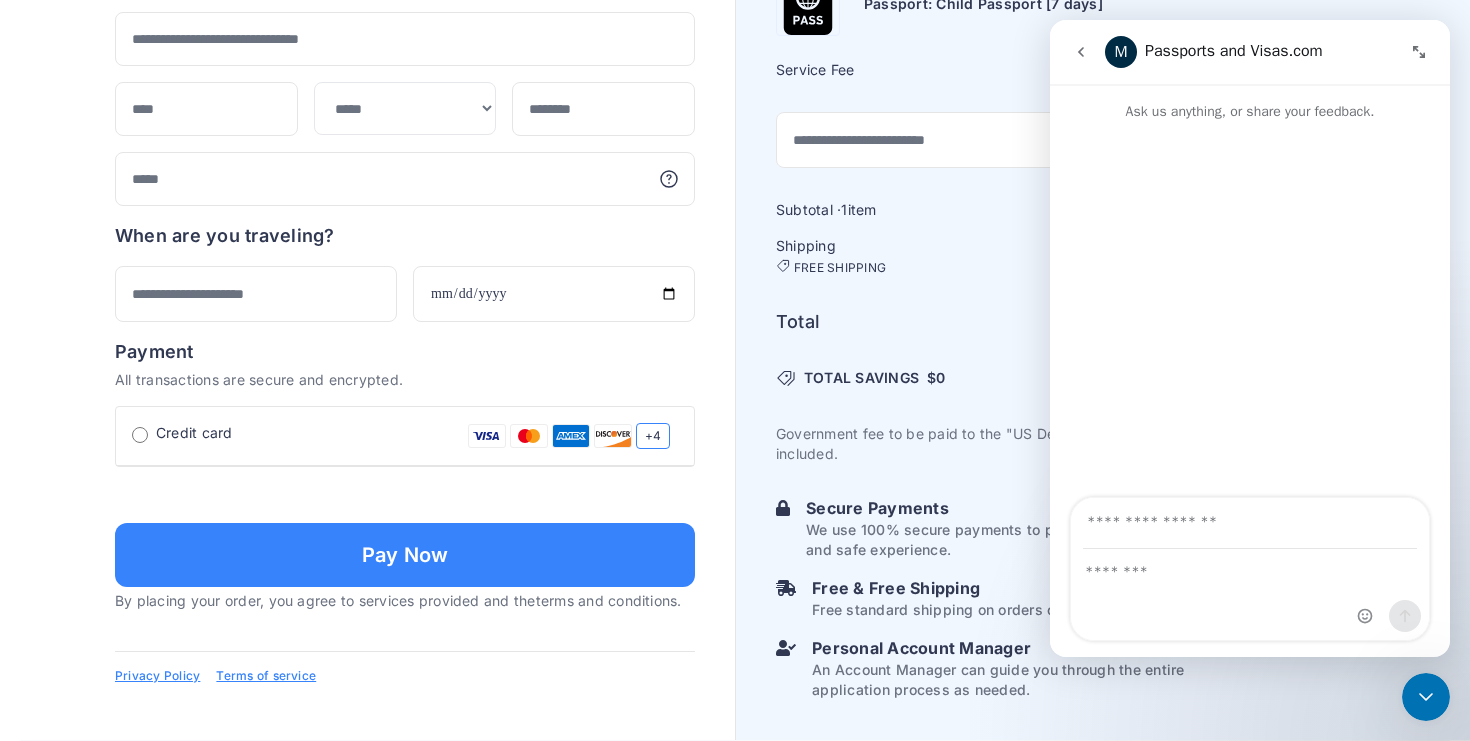 click 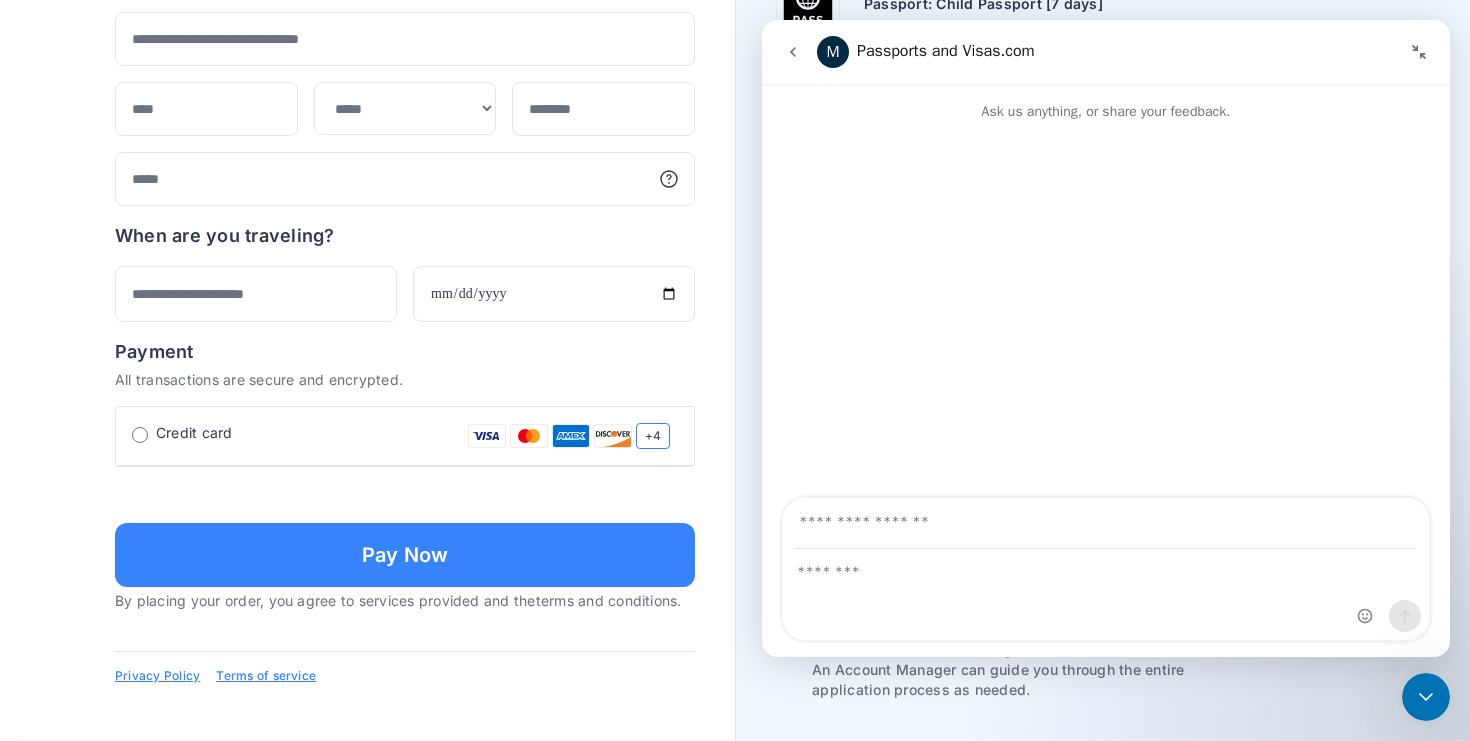 click at bounding box center [793, 52] 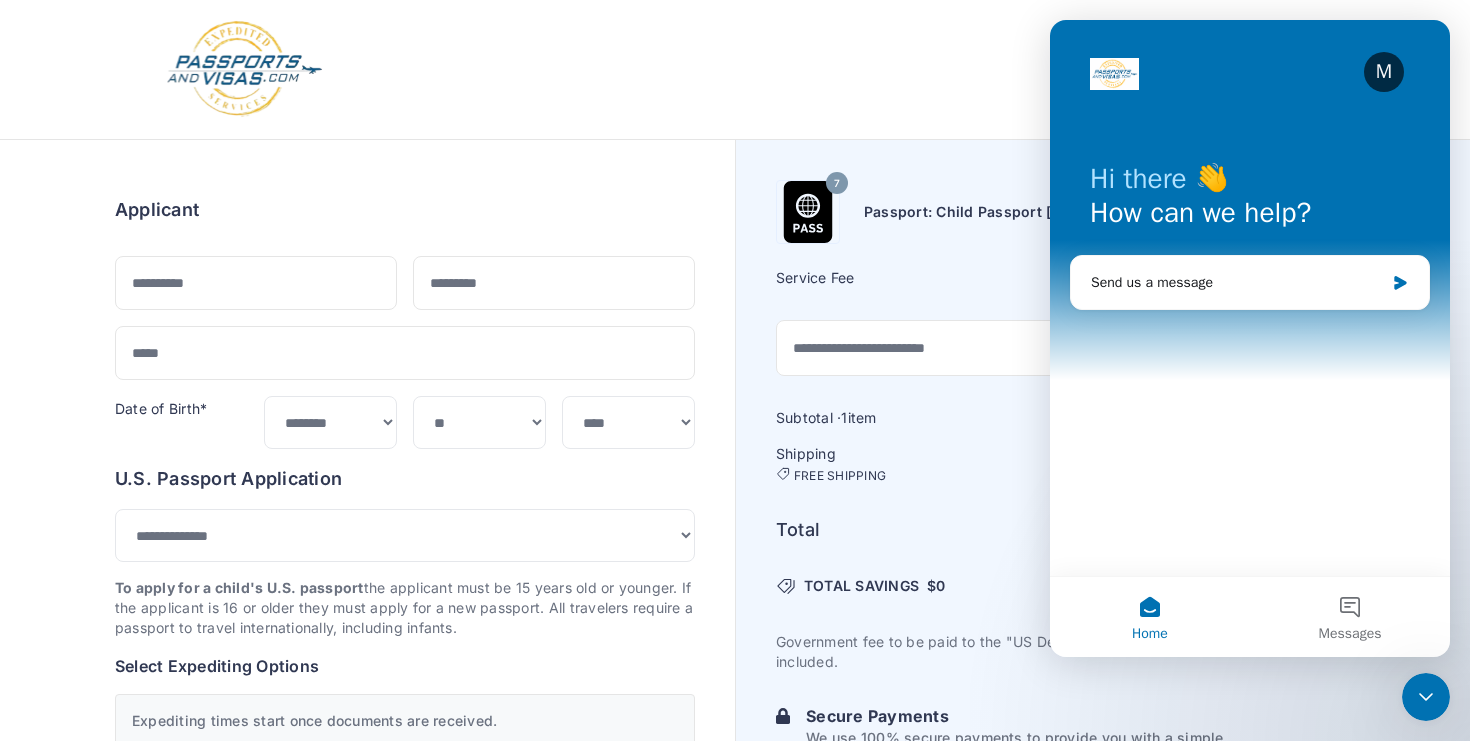 scroll, scrollTop: 0, scrollLeft: 0, axis: both 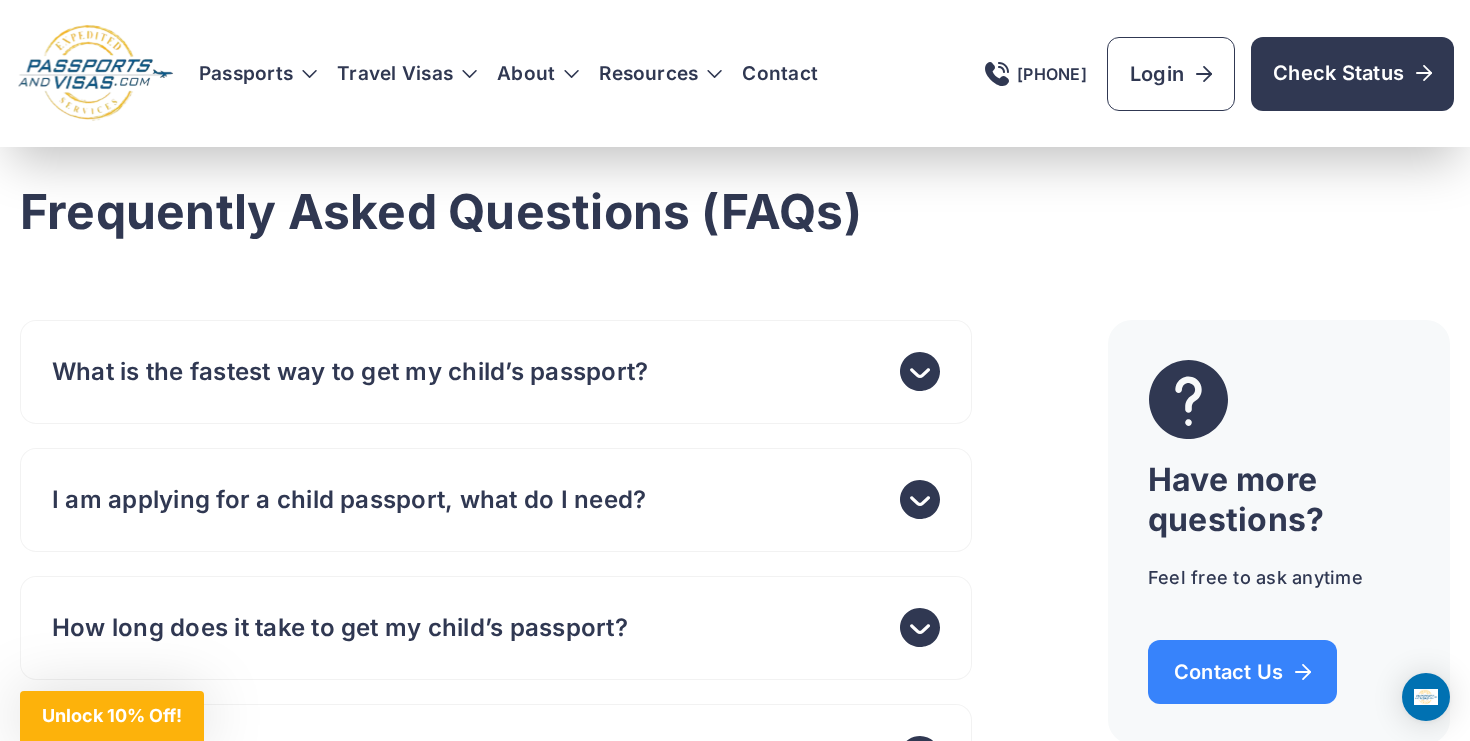 click on "What is the fastest way to get my child’s passport?" at bounding box center (496, 372) 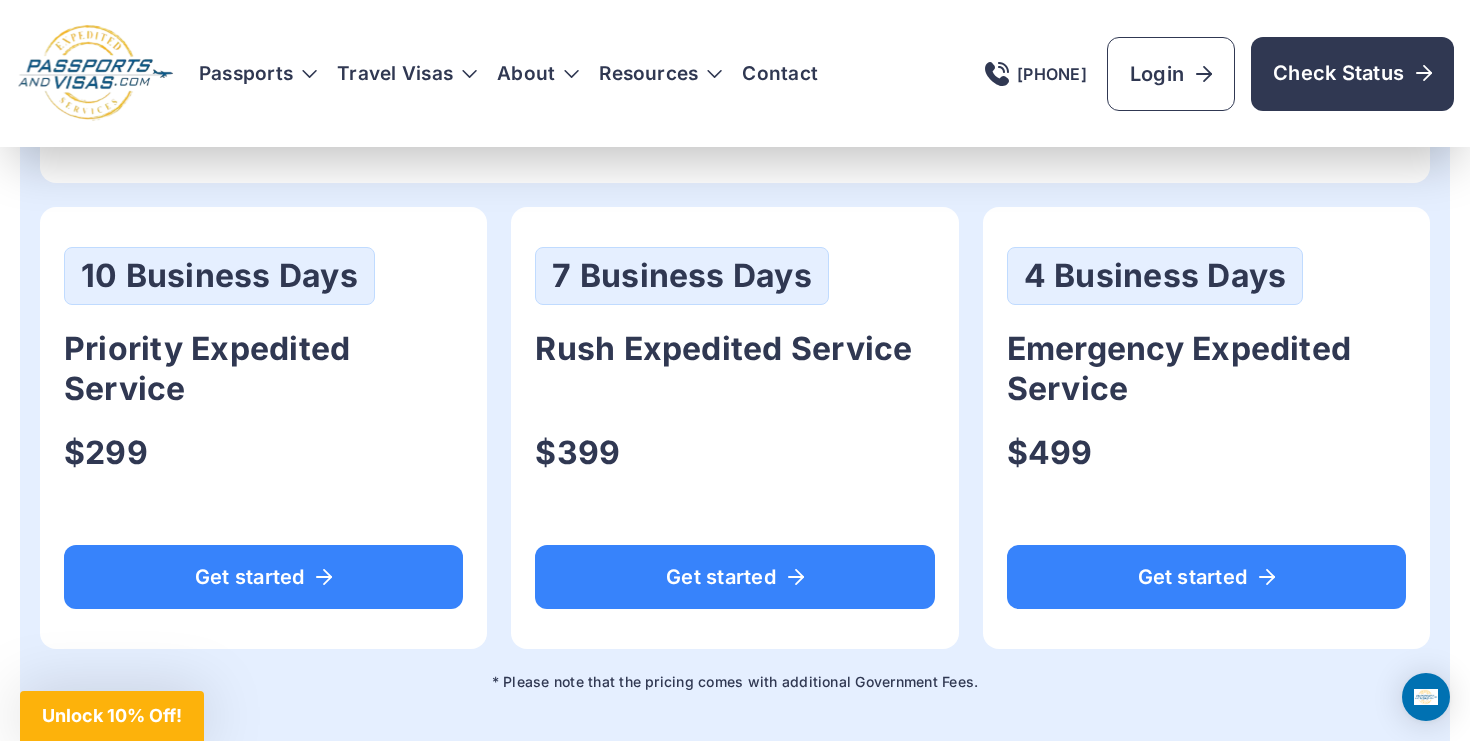 scroll, scrollTop: 1354, scrollLeft: 0, axis: vertical 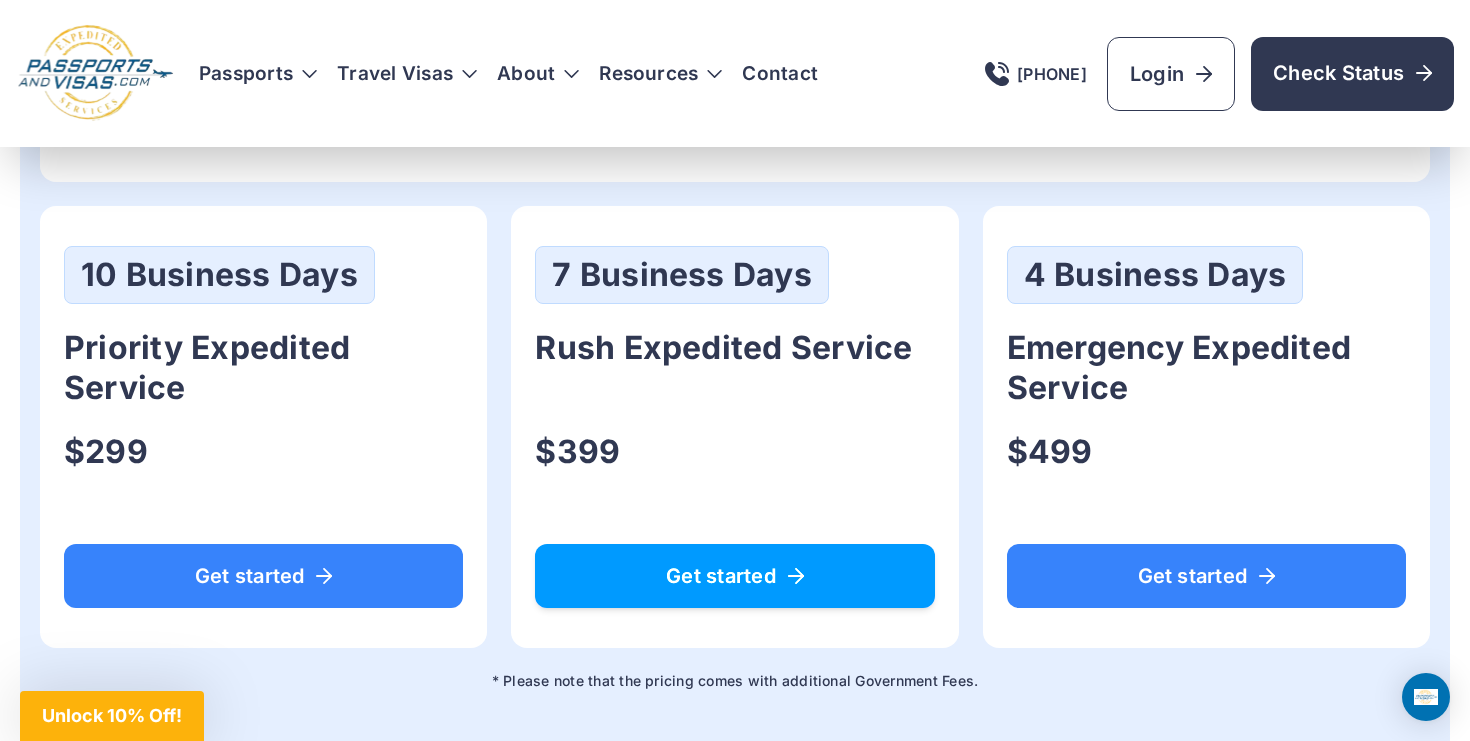 click on "Get started" at bounding box center [734, 576] 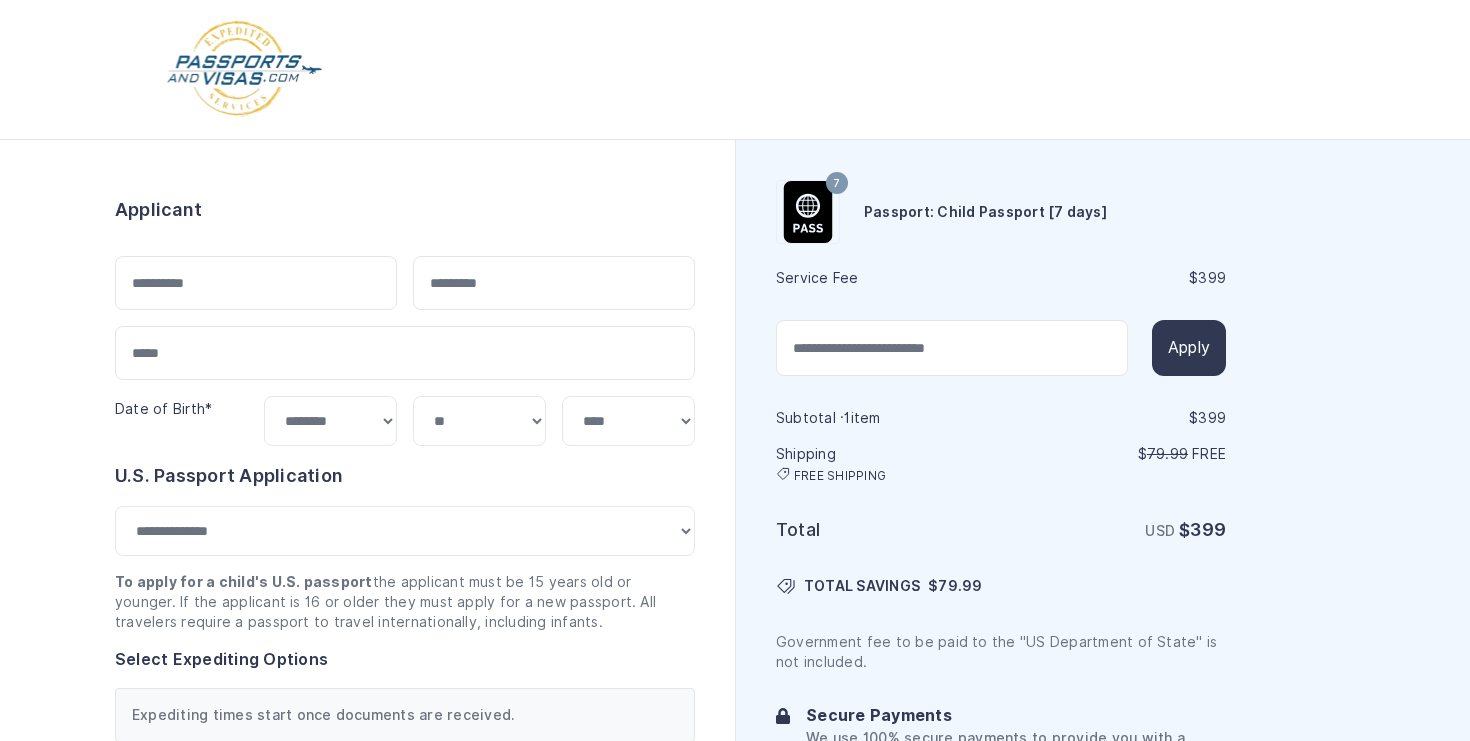 select on "**" 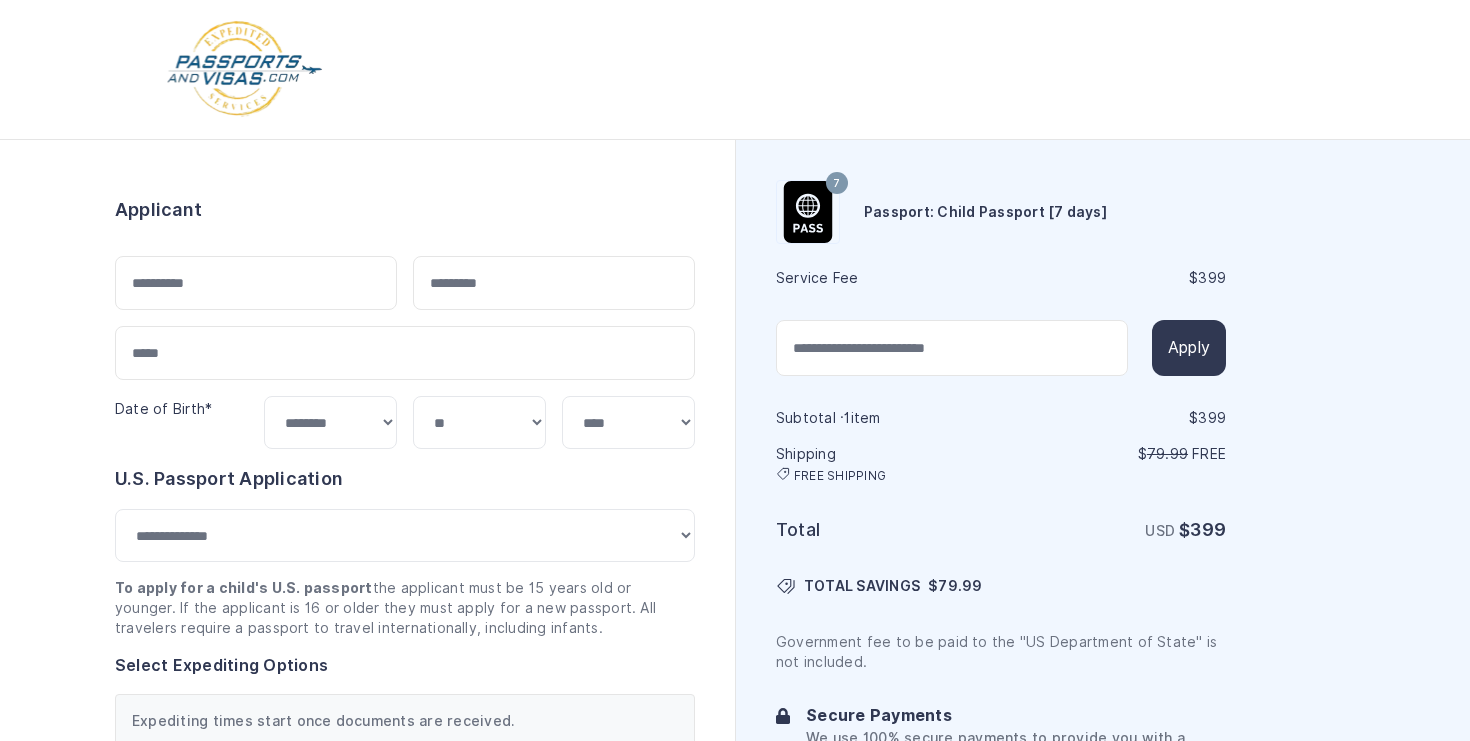 scroll, scrollTop: 0, scrollLeft: 0, axis: both 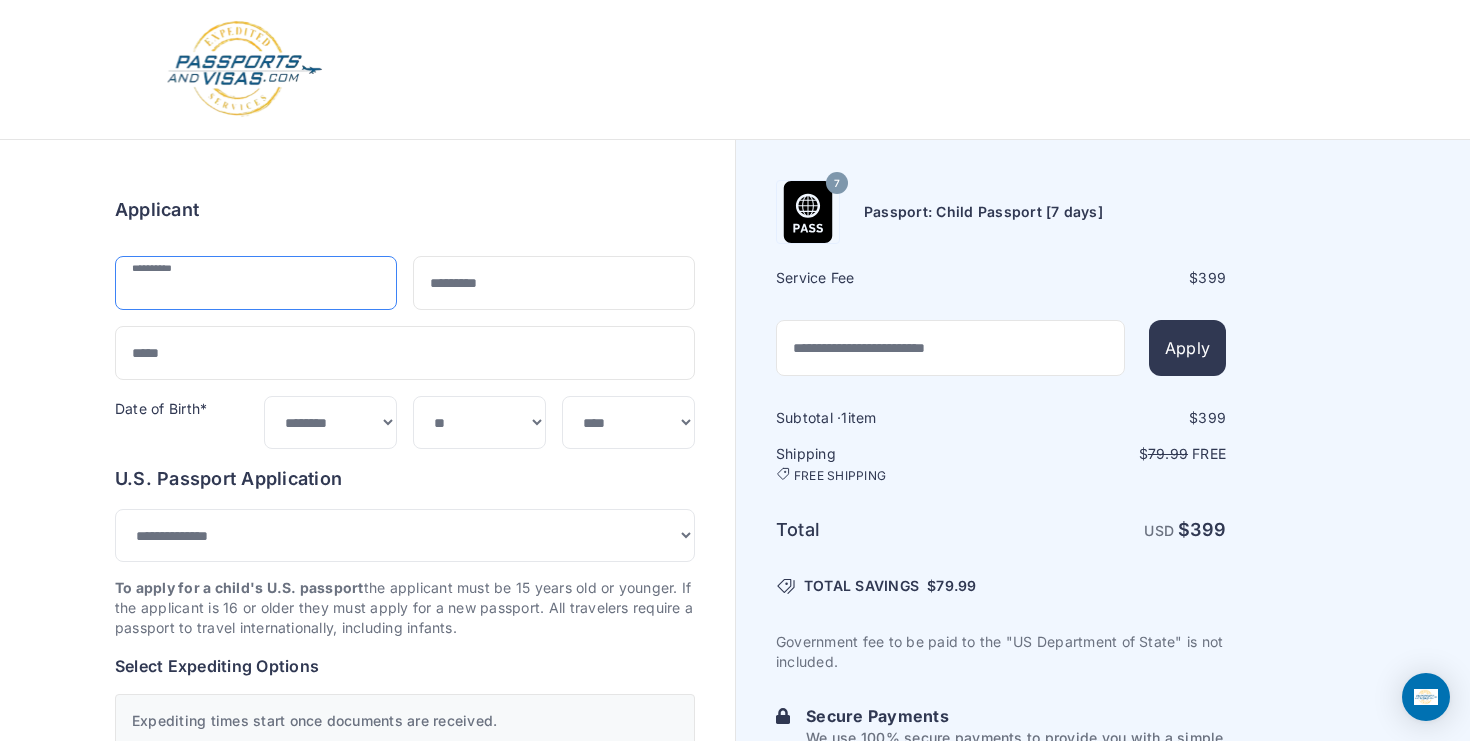 click at bounding box center (256, 283) 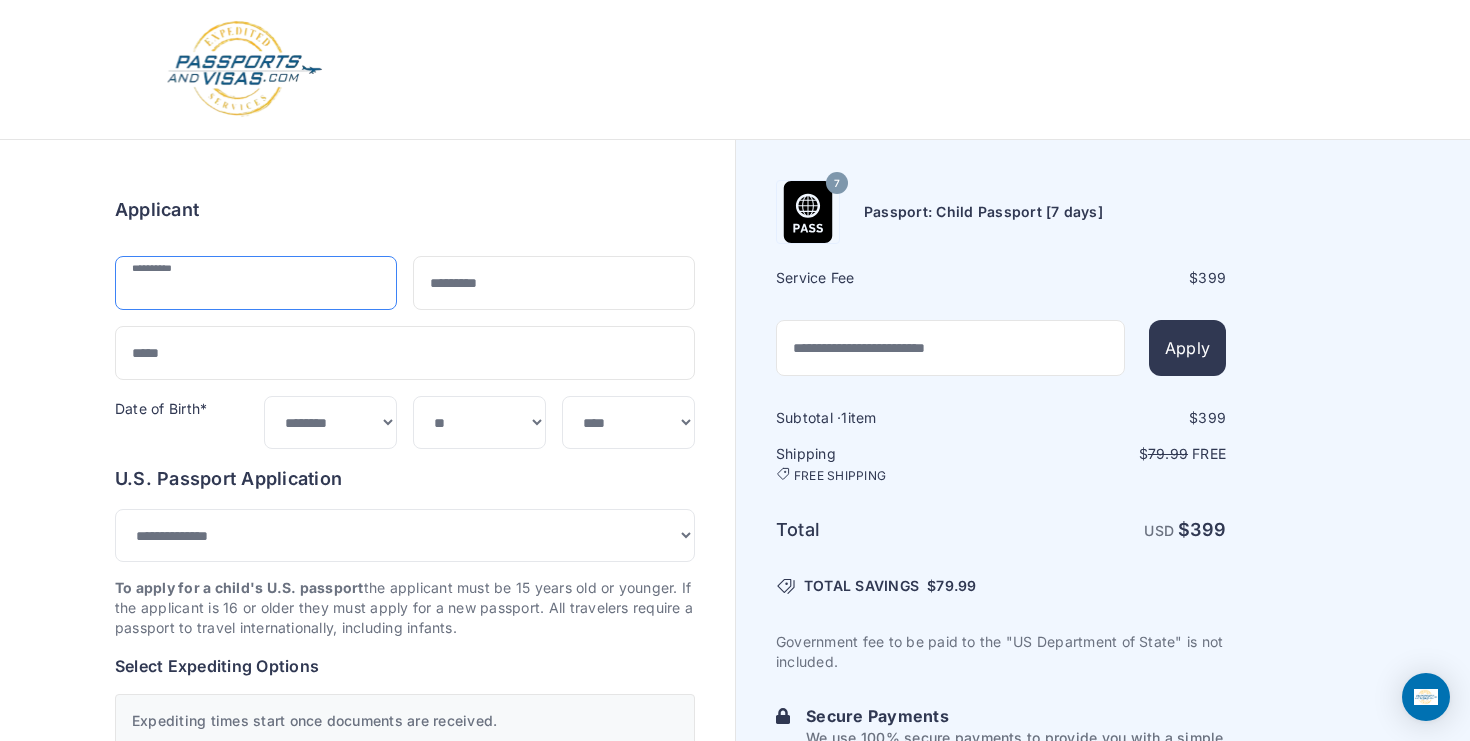 type on "***" 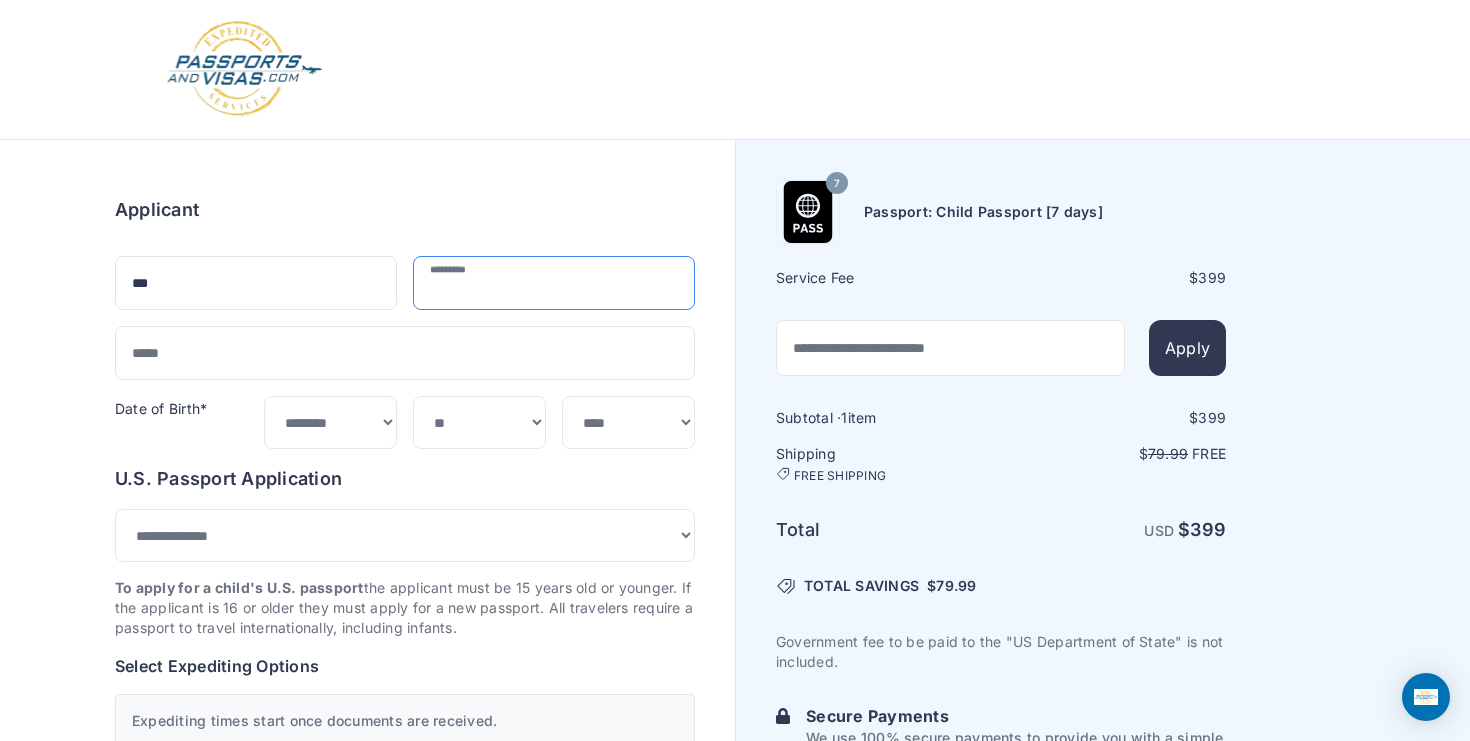 type on "********" 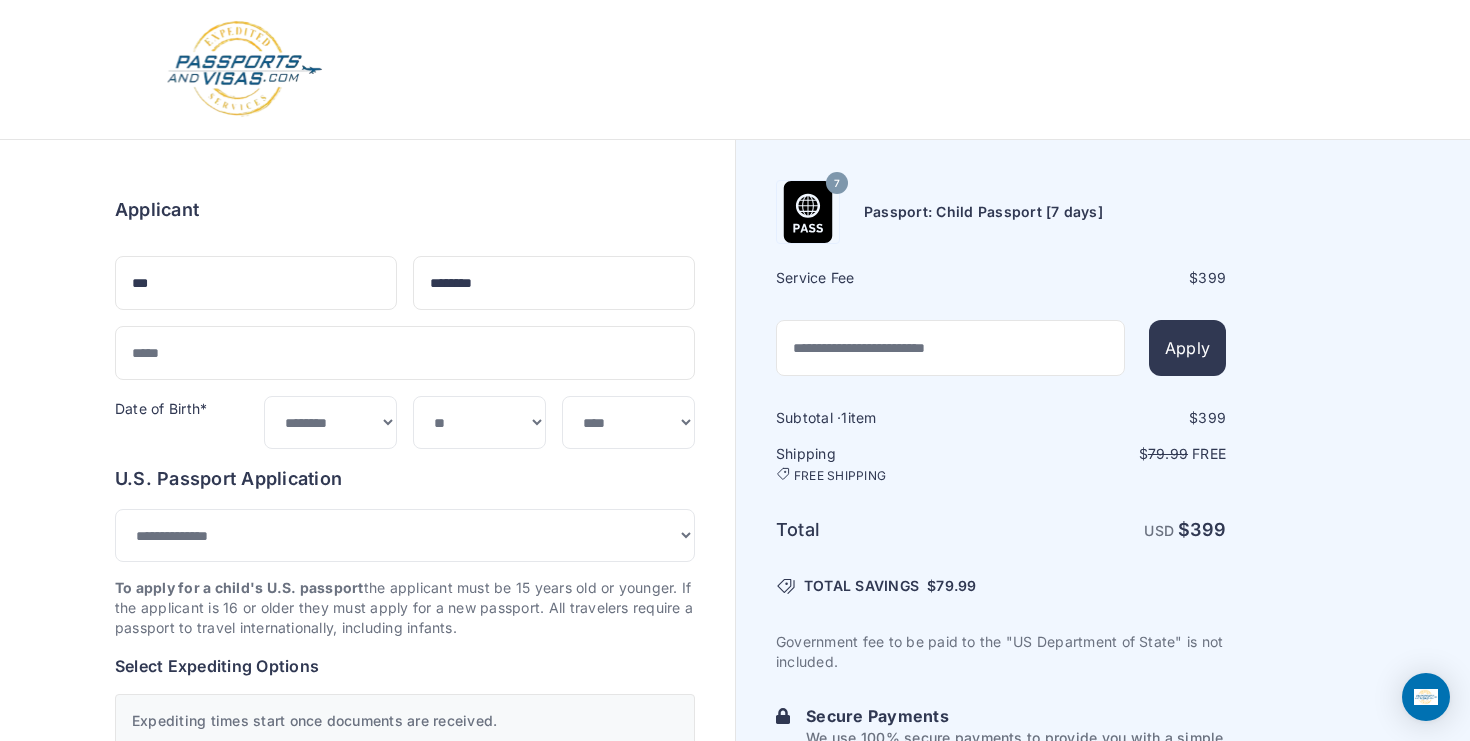 type on "**********" 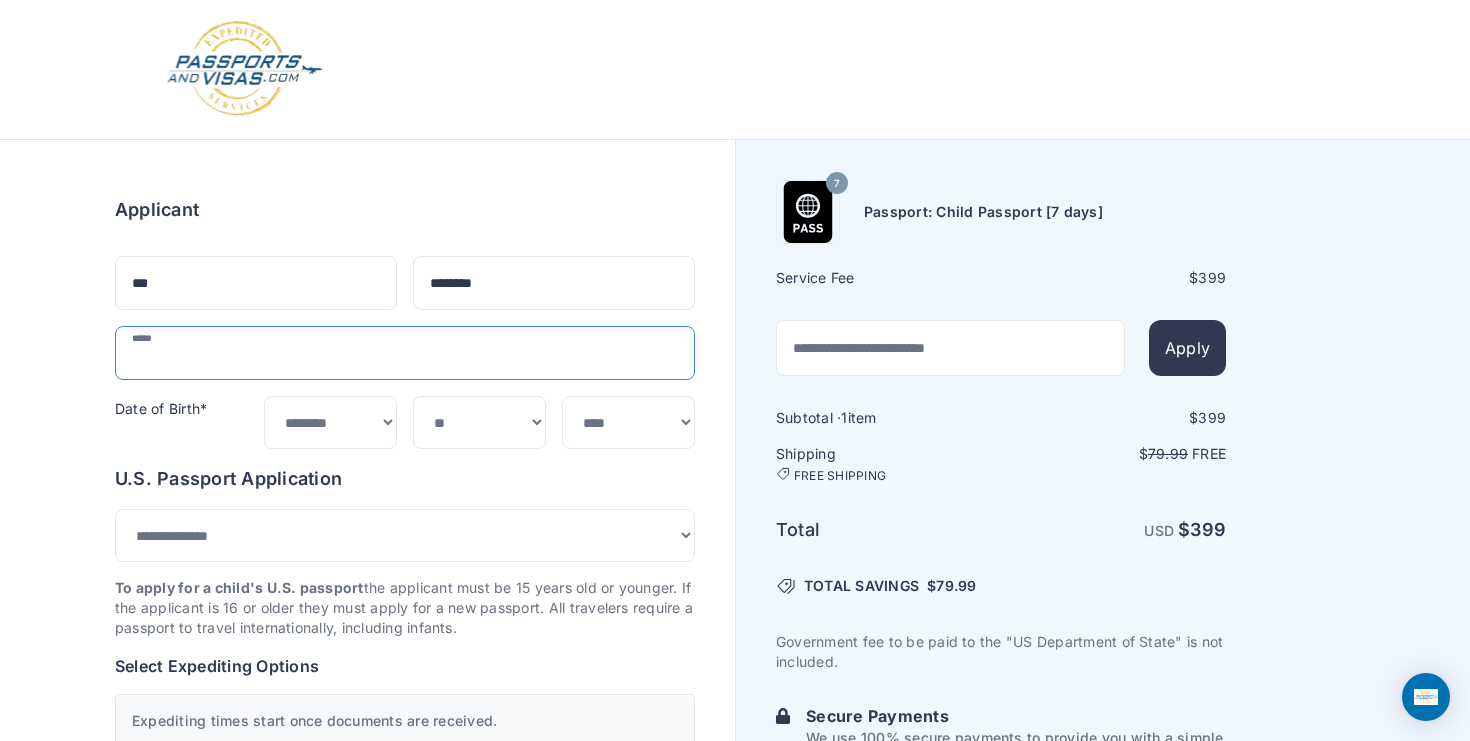 click at bounding box center [405, 353] 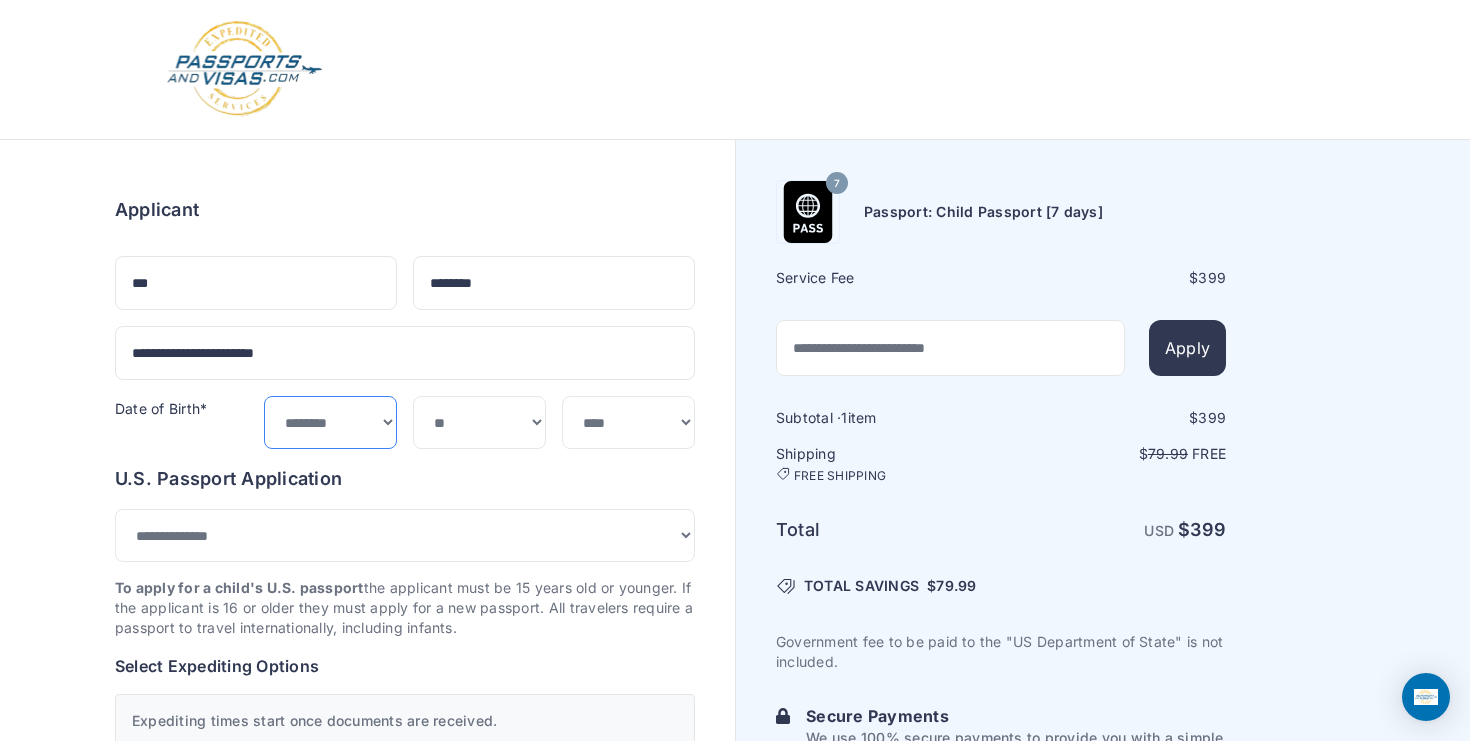 click on "*****
*******
********
*****
*****
***
****
****
******
*********
*******
********
********" at bounding box center (330, 422) 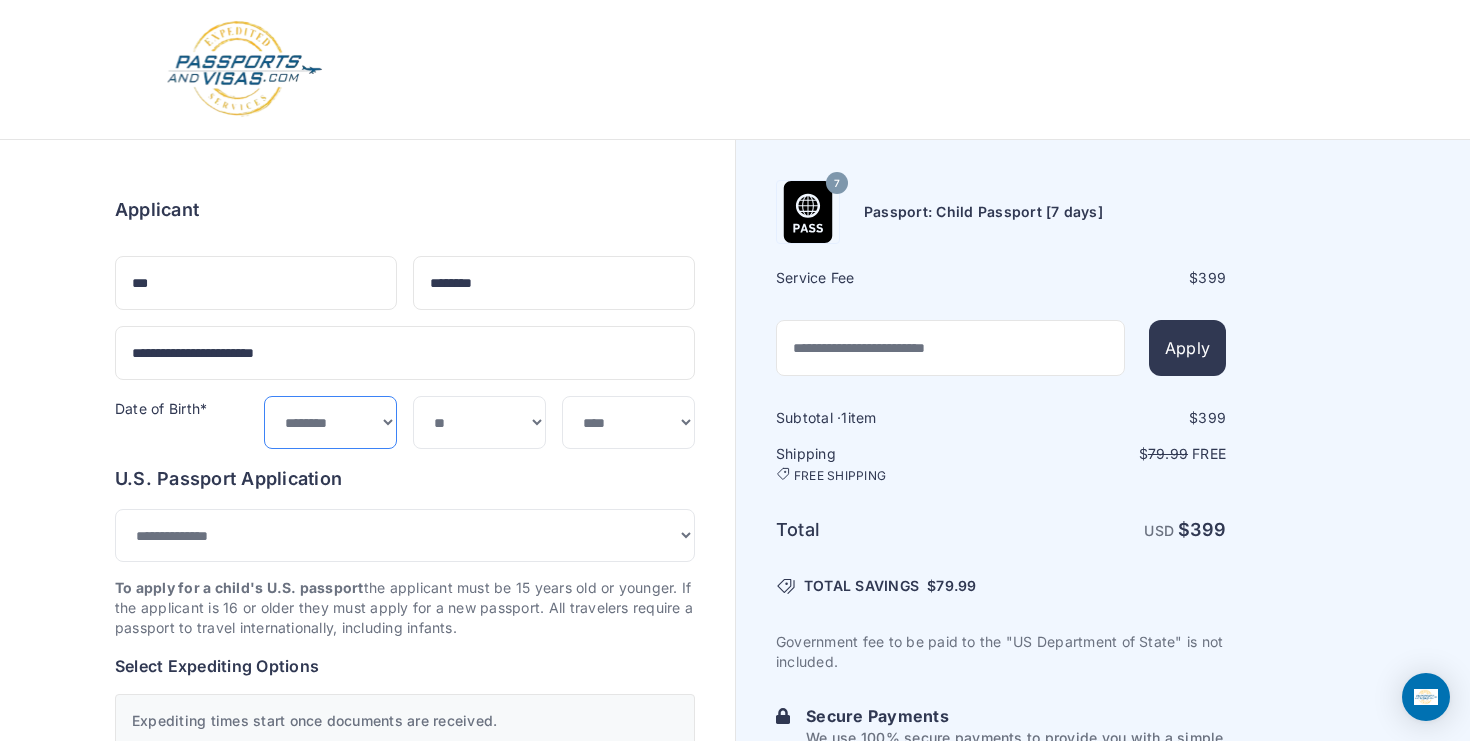 select on "*" 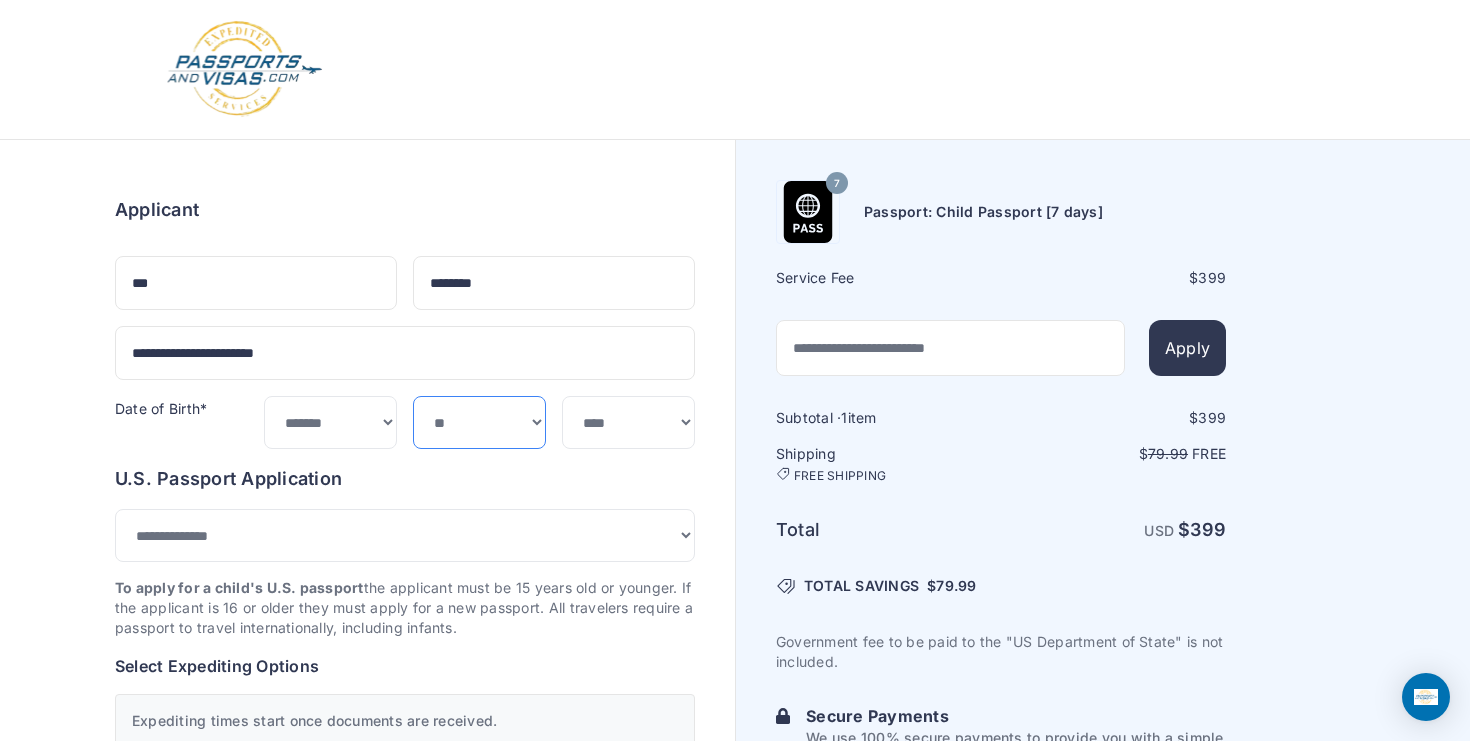 click on "***
*
*
*
*
*
*
*
*
*
**
**
**
**
** ** ** ** ** **" at bounding box center (479, 422) 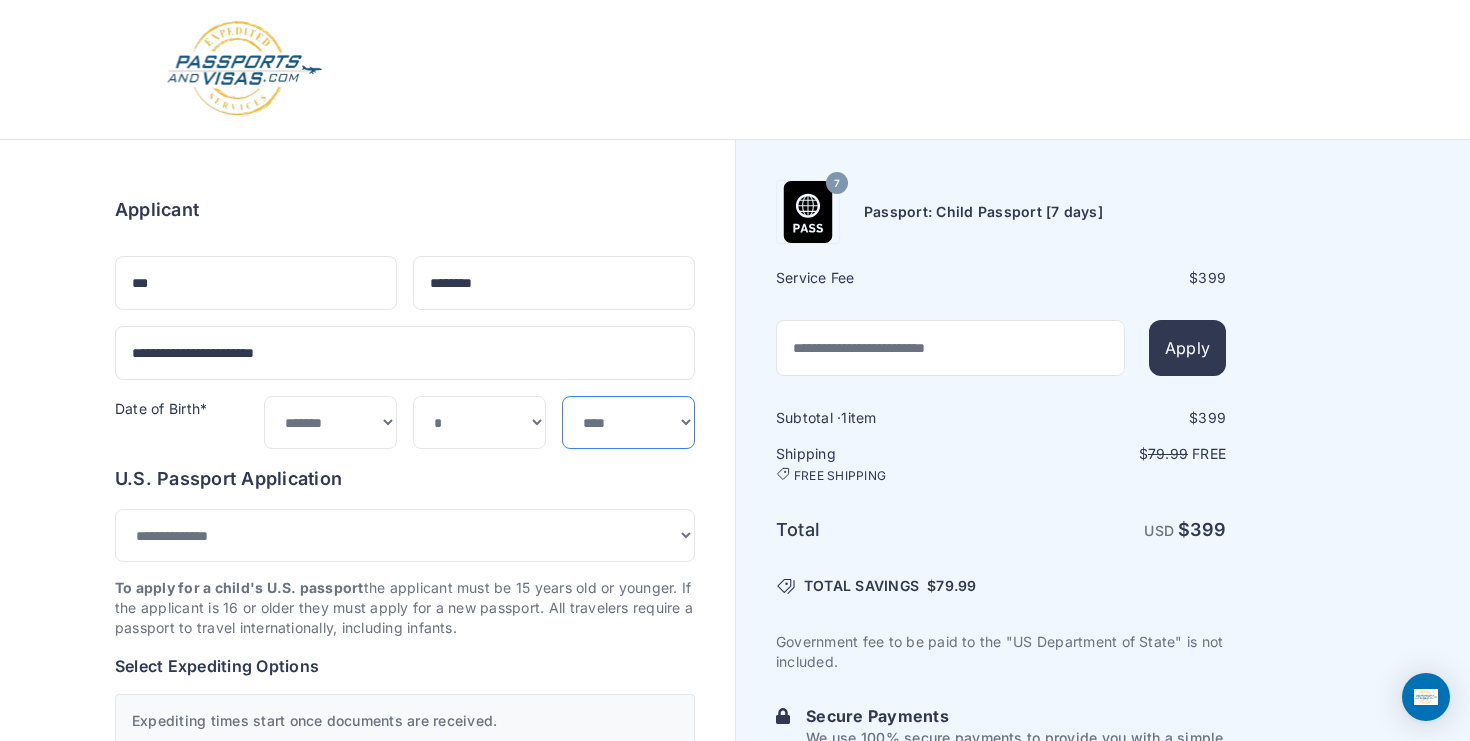 click on "****
****
****
****
****
****
****
****
****
****
****
****
****
**** **** **** **** **** **** **** **** **** **** ****" at bounding box center (628, 422) 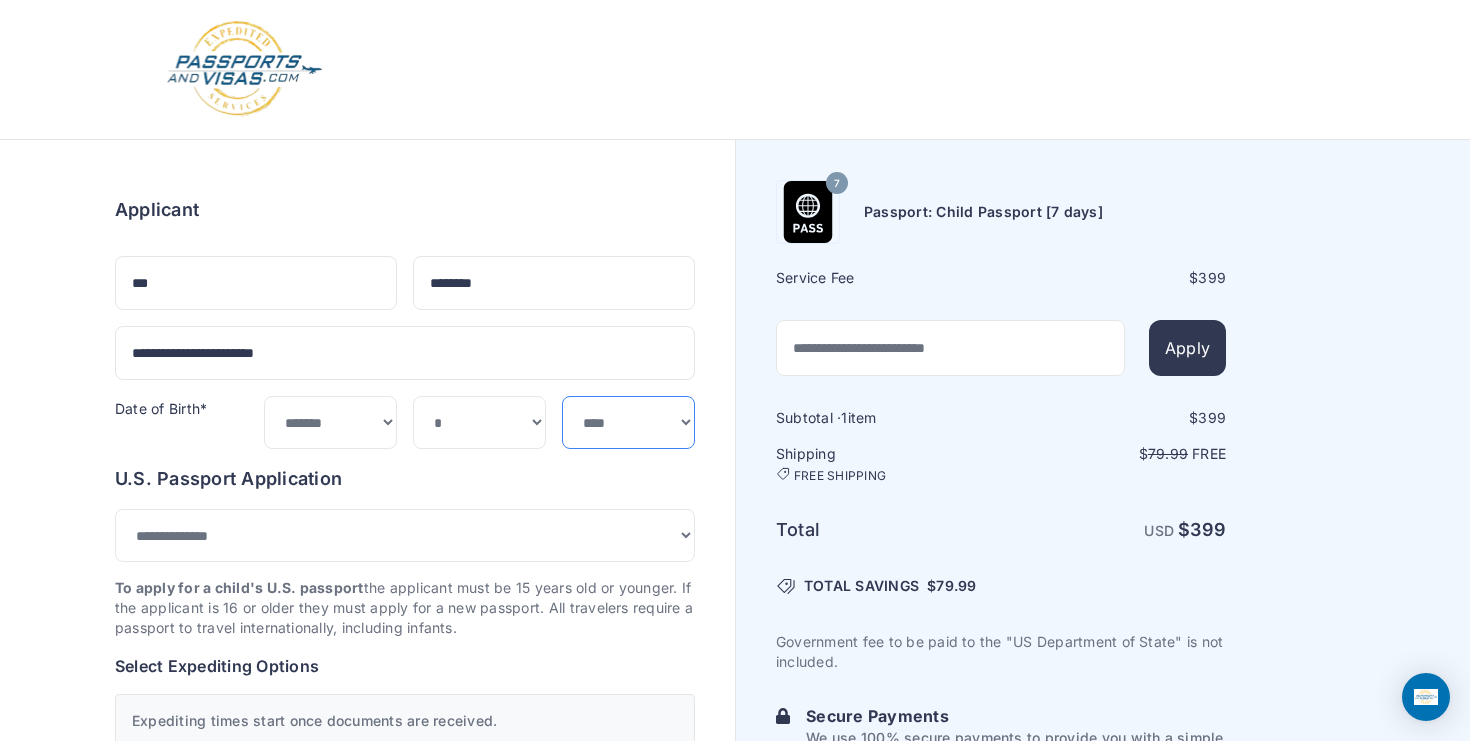 select on "****" 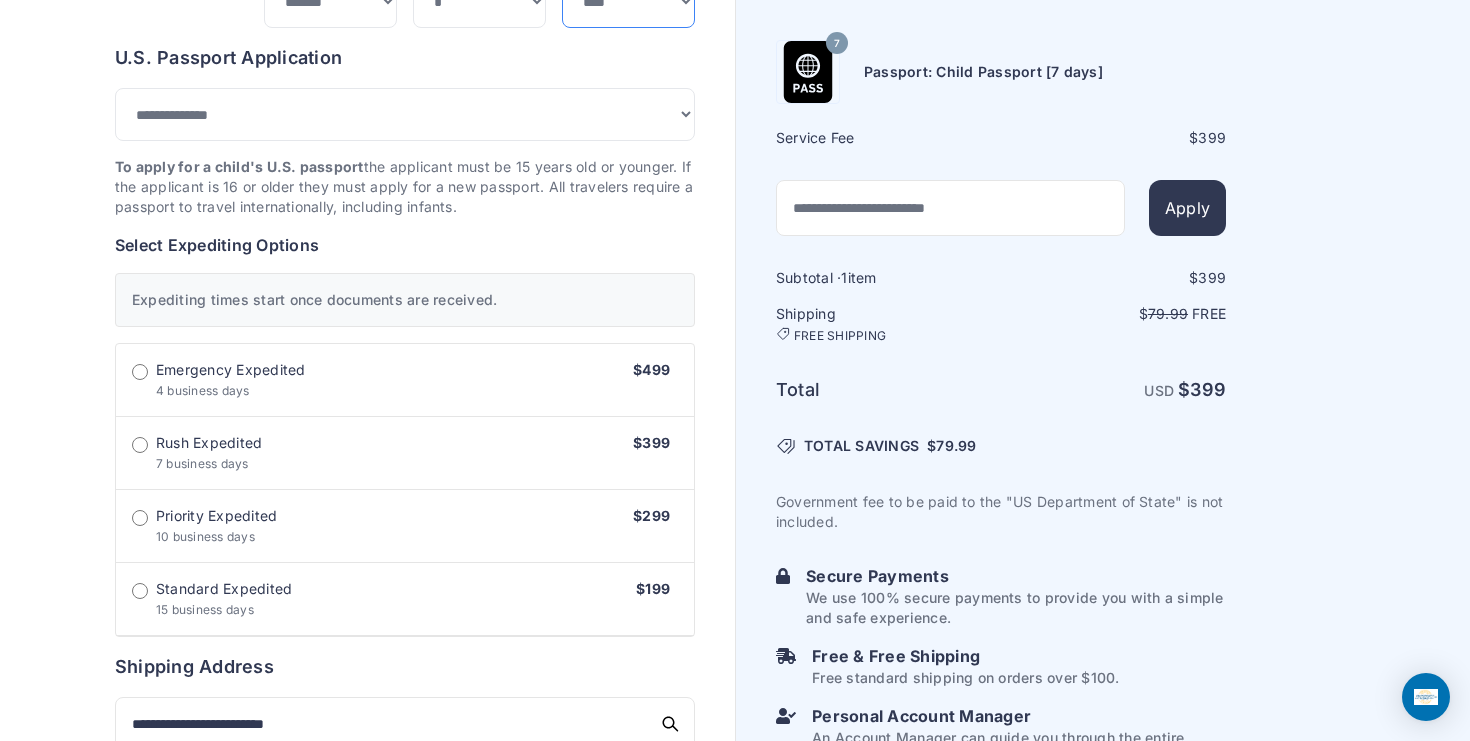scroll, scrollTop: 422, scrollLeft: 0, axis: vertical 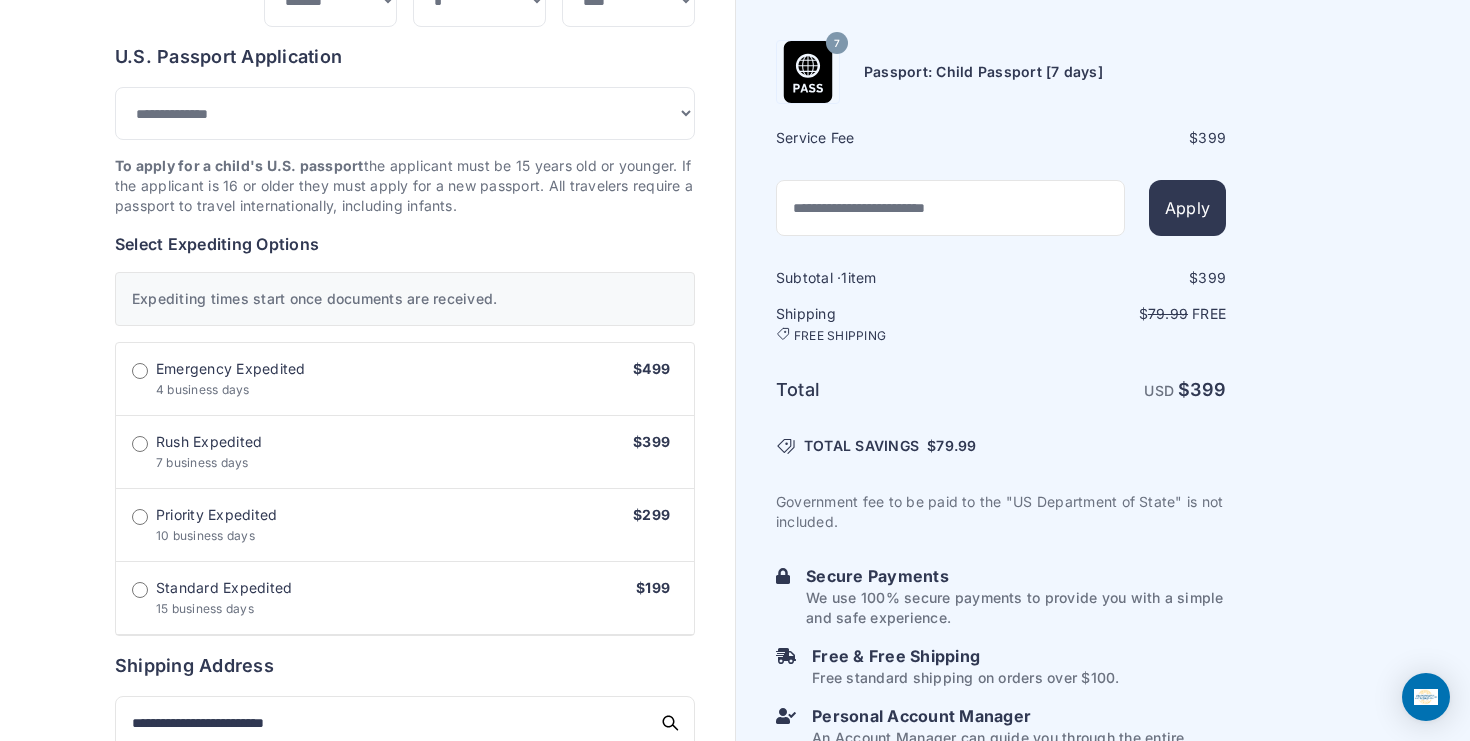 click on "Emergency Expedited
4 business days
$499" at bounding box center (405, 379) 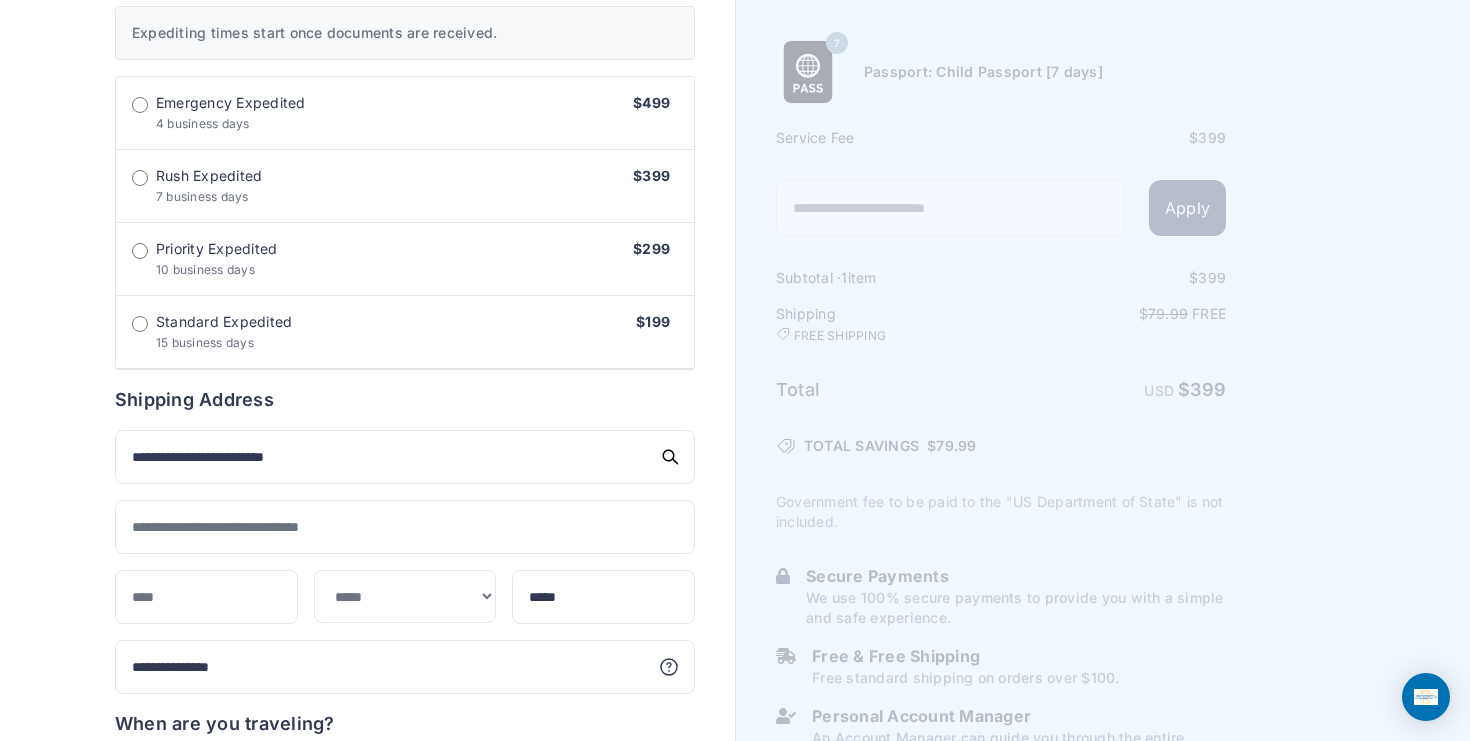 scroll, scrollTop: 689, scrollLeft: 0, axis: vertical 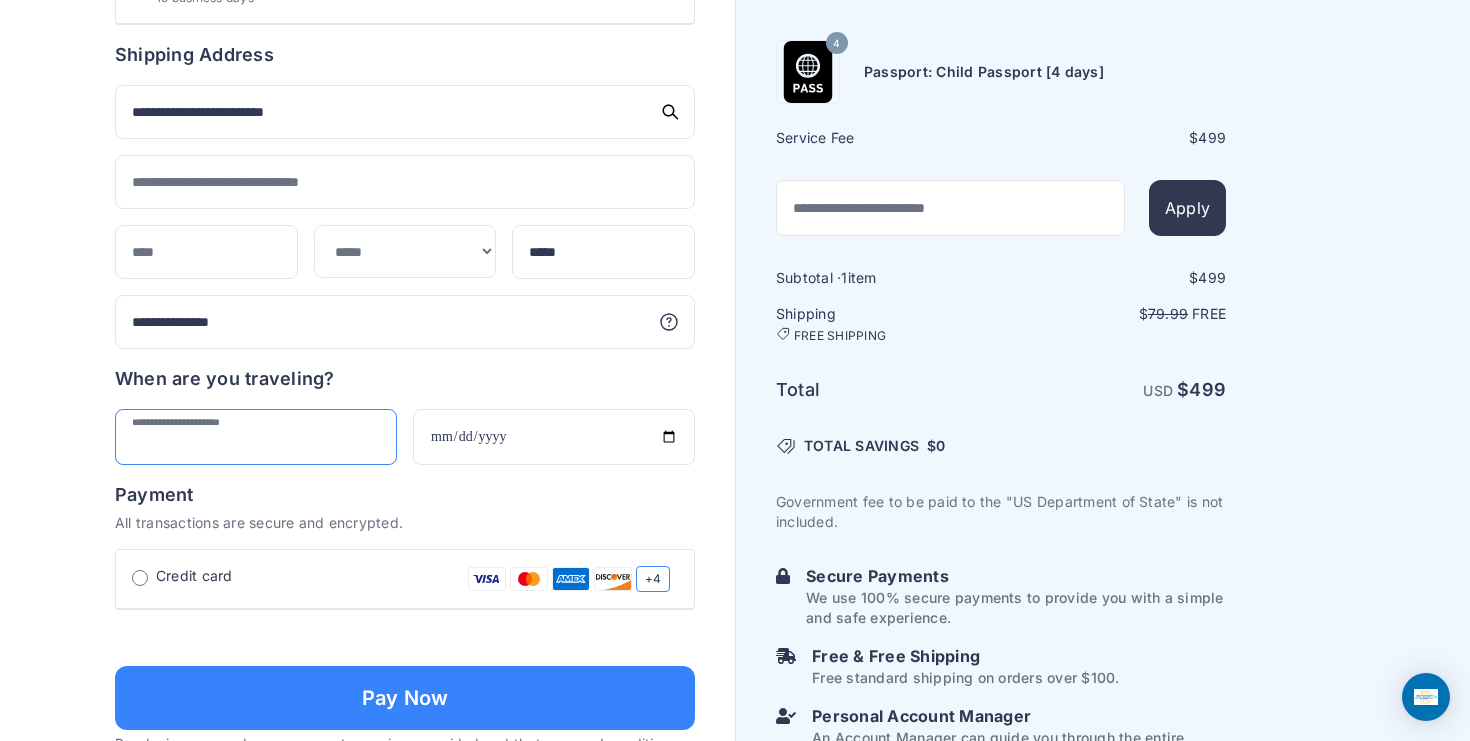 click at bounding box center [256, 437] 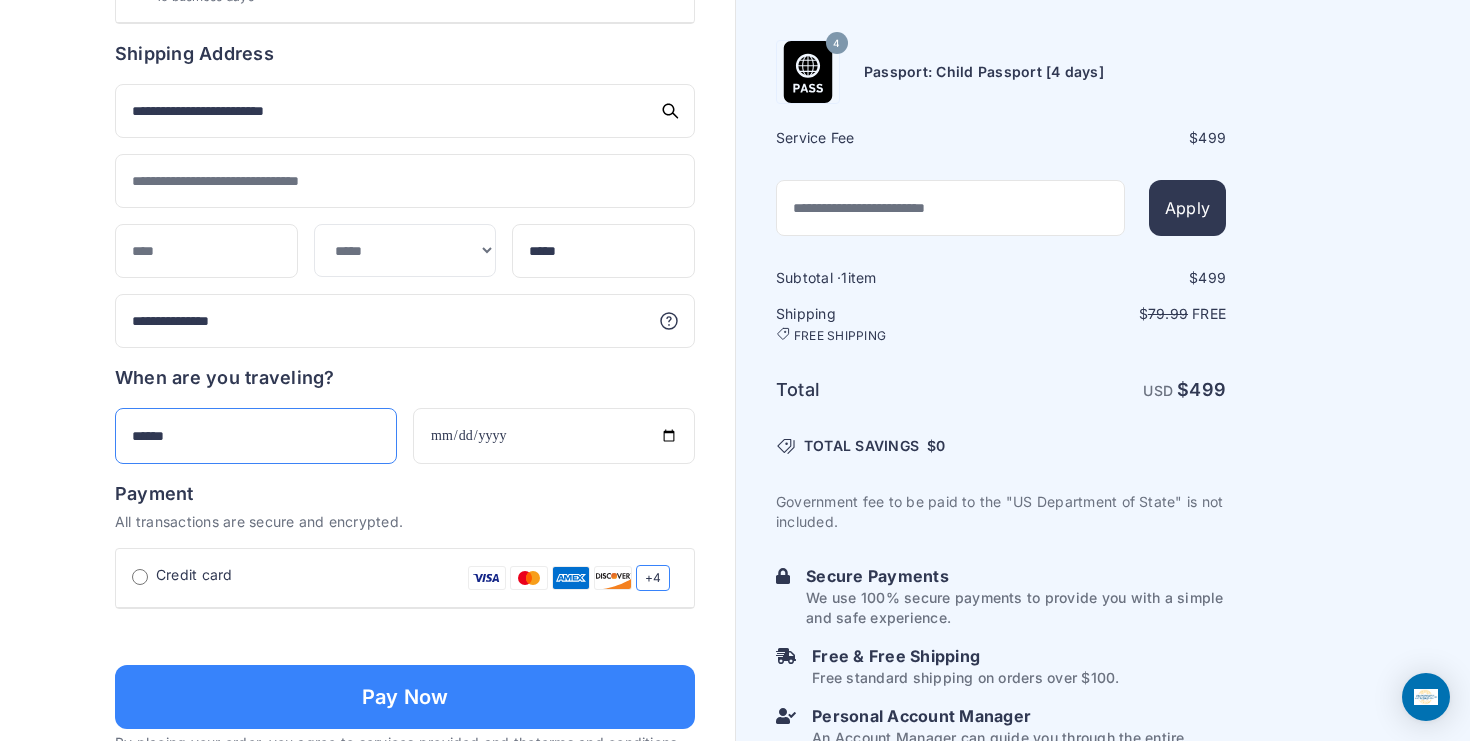 type on "******" 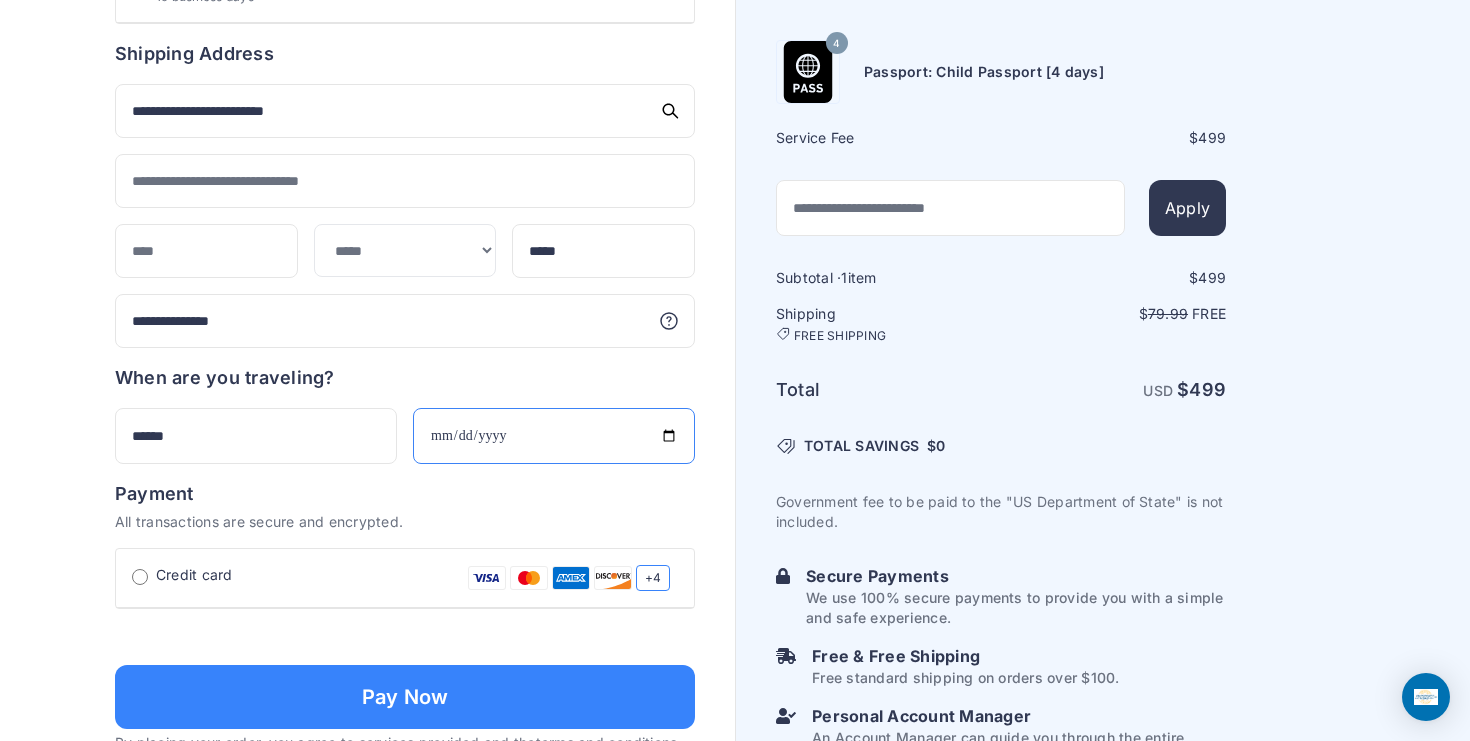 click at bounding box center (554, 436) 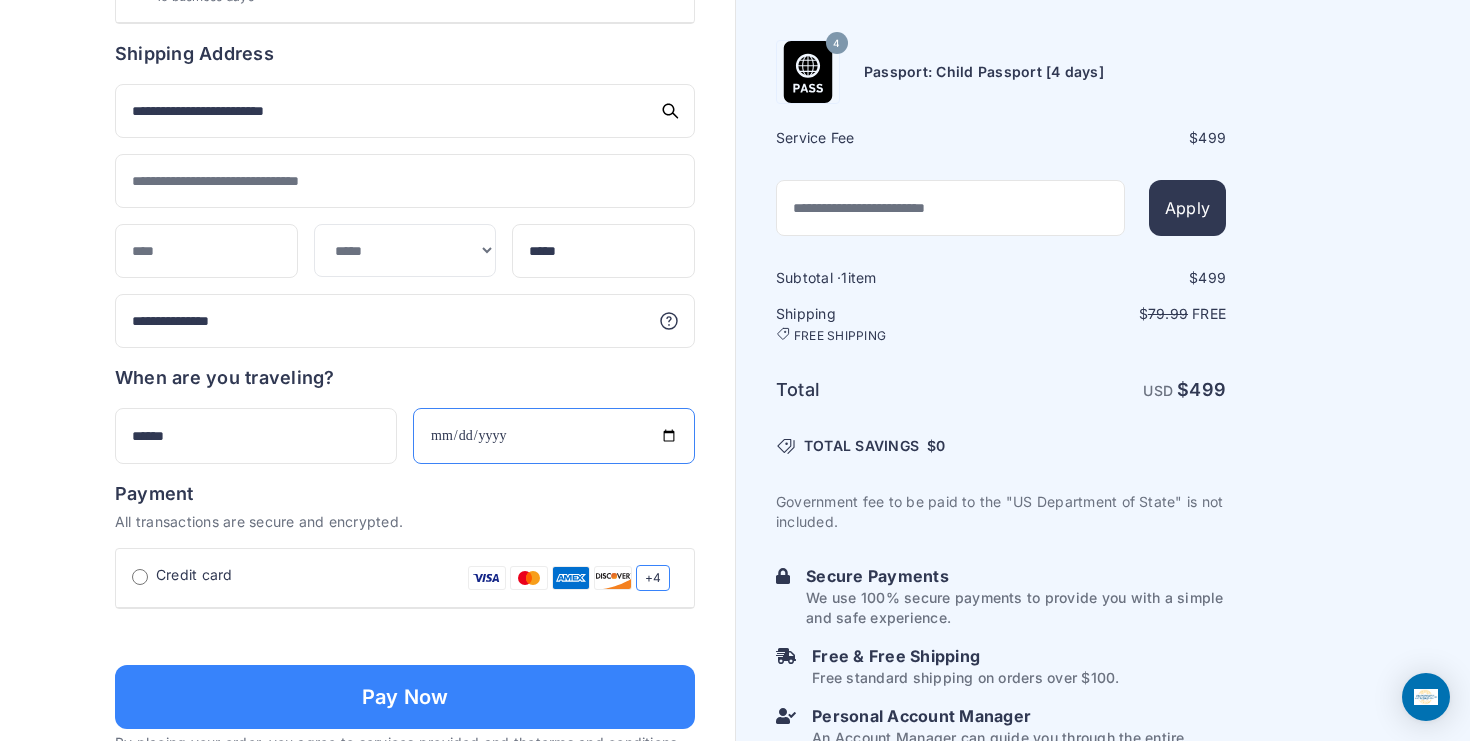 type on "**********" 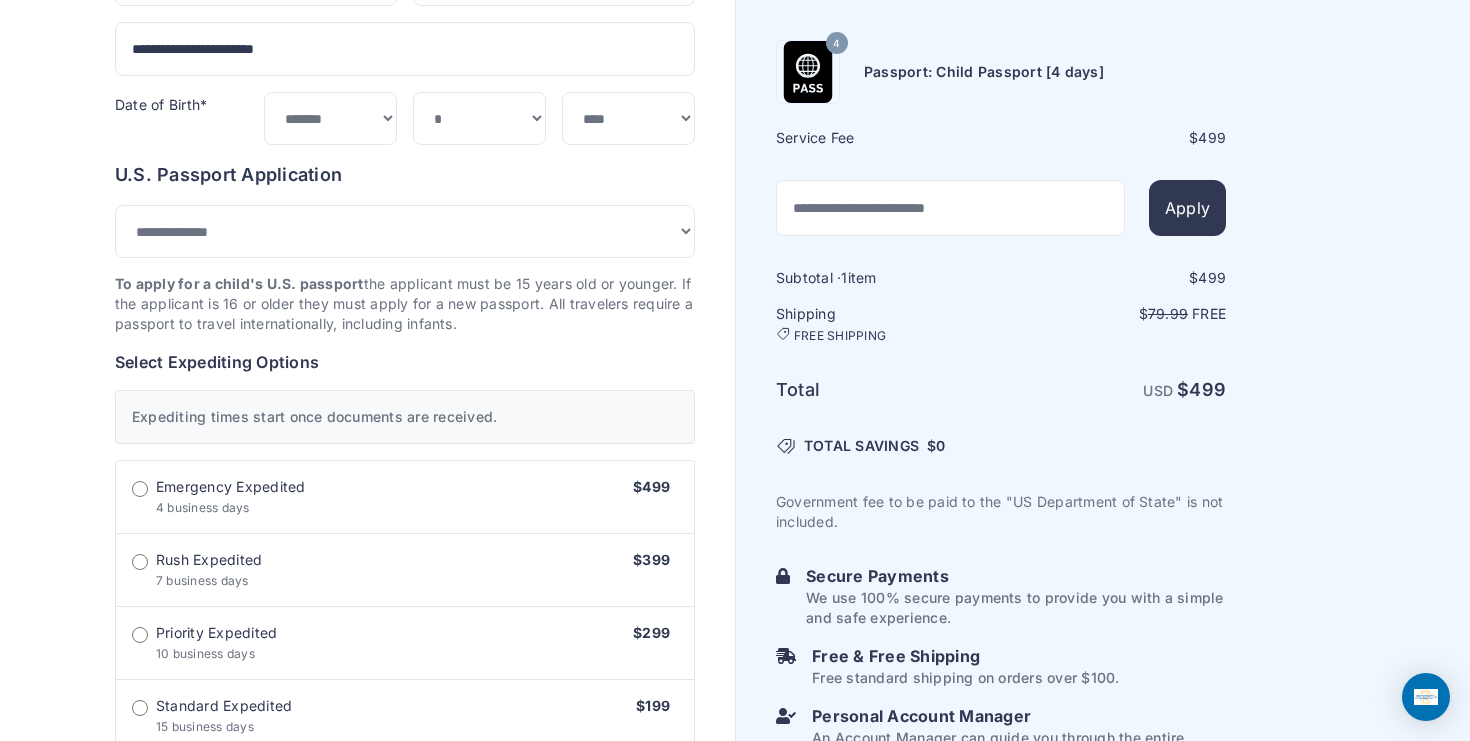 scroll, scrollTop: 306, scrollLeft: 0, axis: vertical 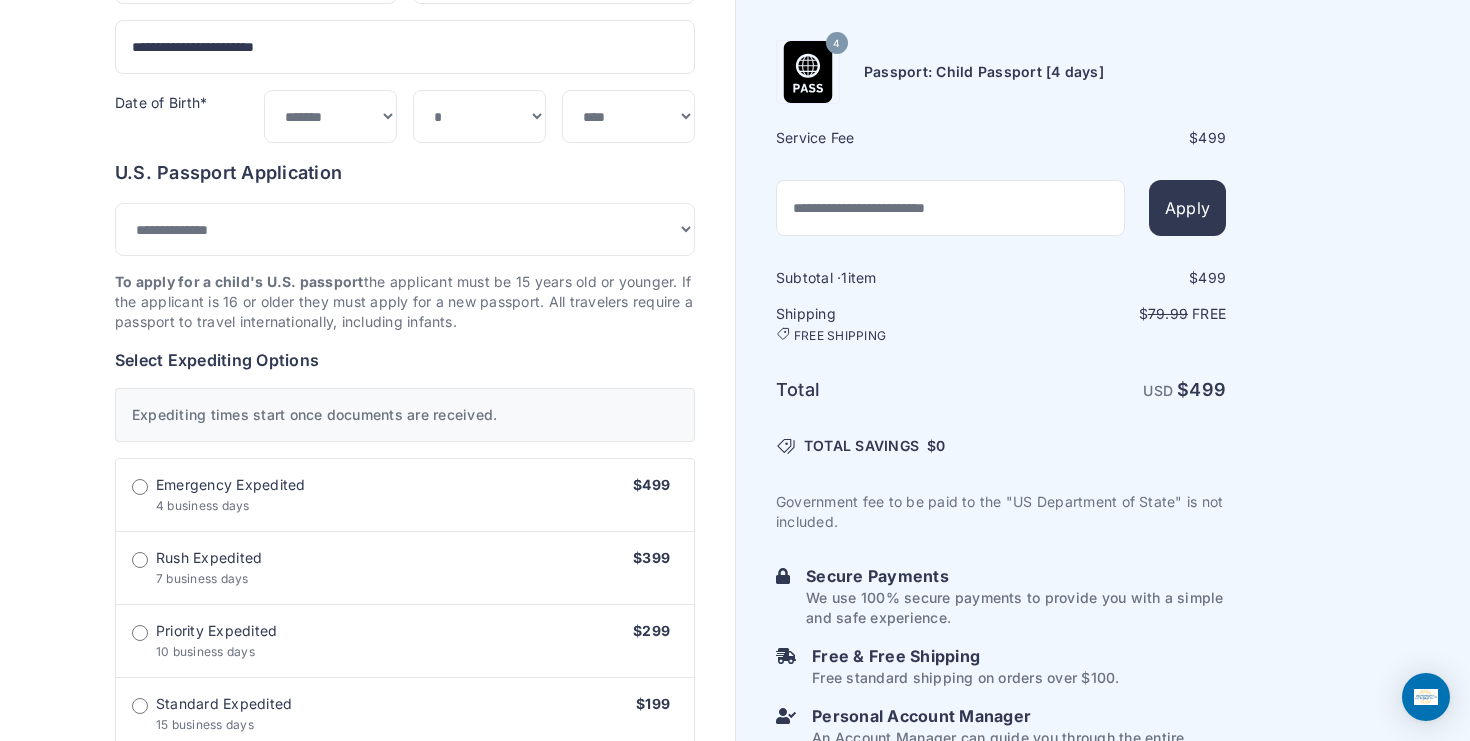 click on "Rush Expedited" at bounding box center (209, 558) 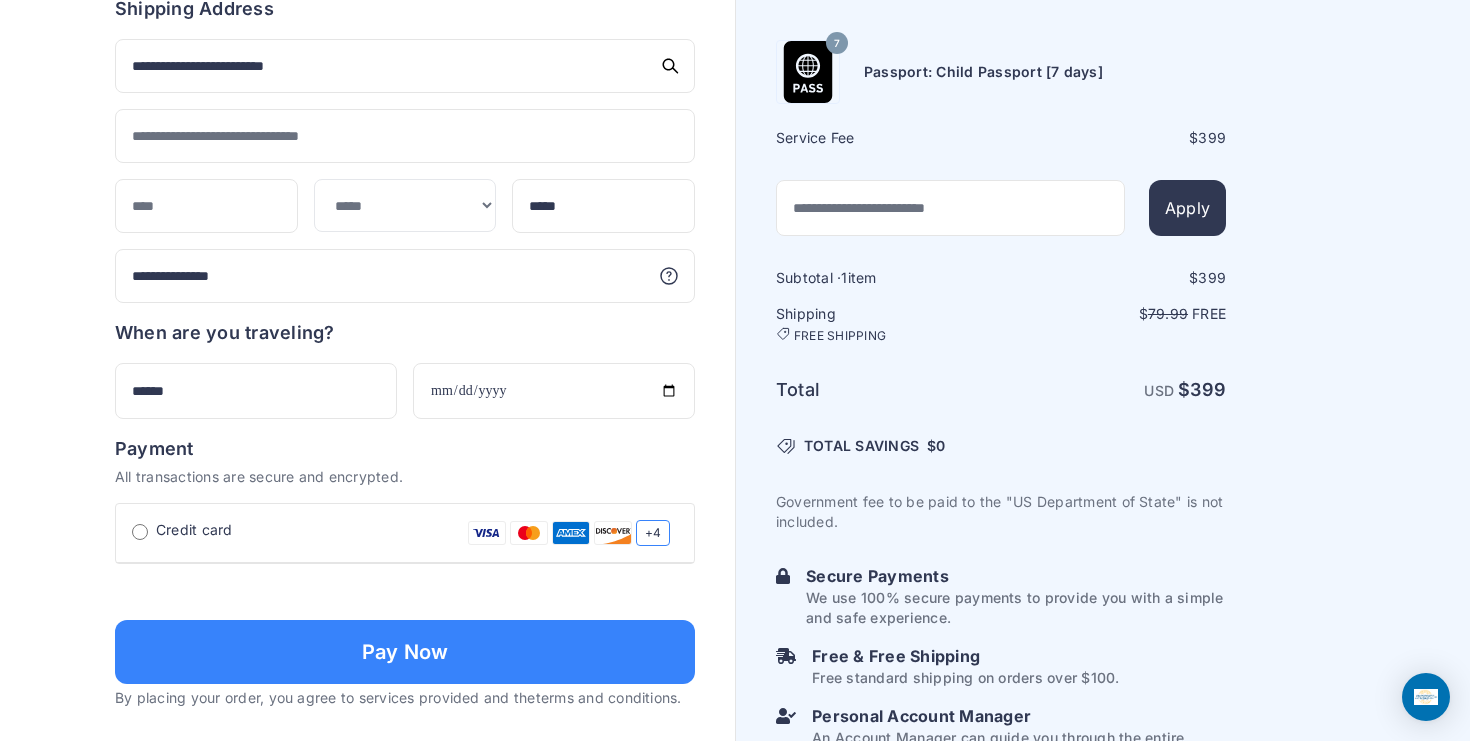 scroll, scrollTop: 1080, scrollLeft: 0, axis: vertical 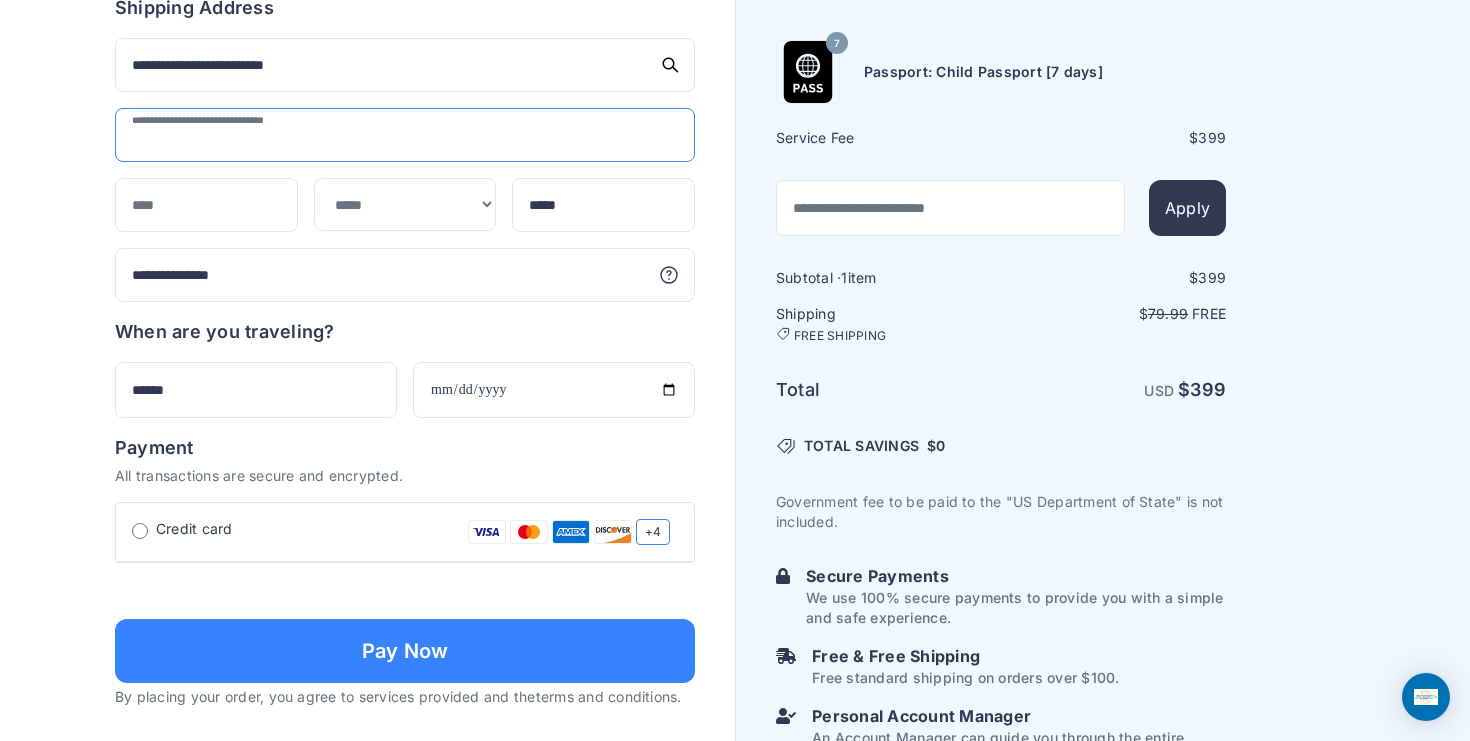click at bounding box center [405, 135] 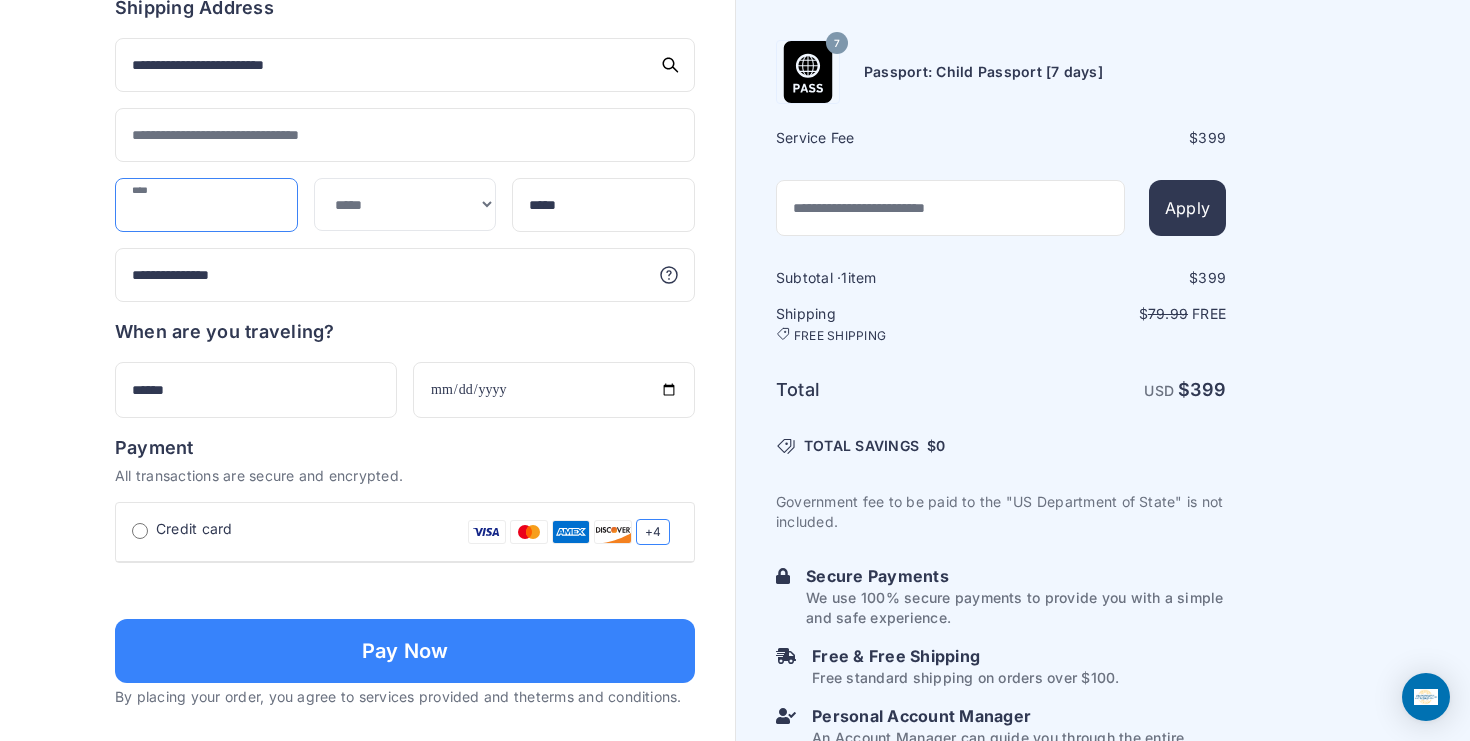 click at bounding box center [206, 205] 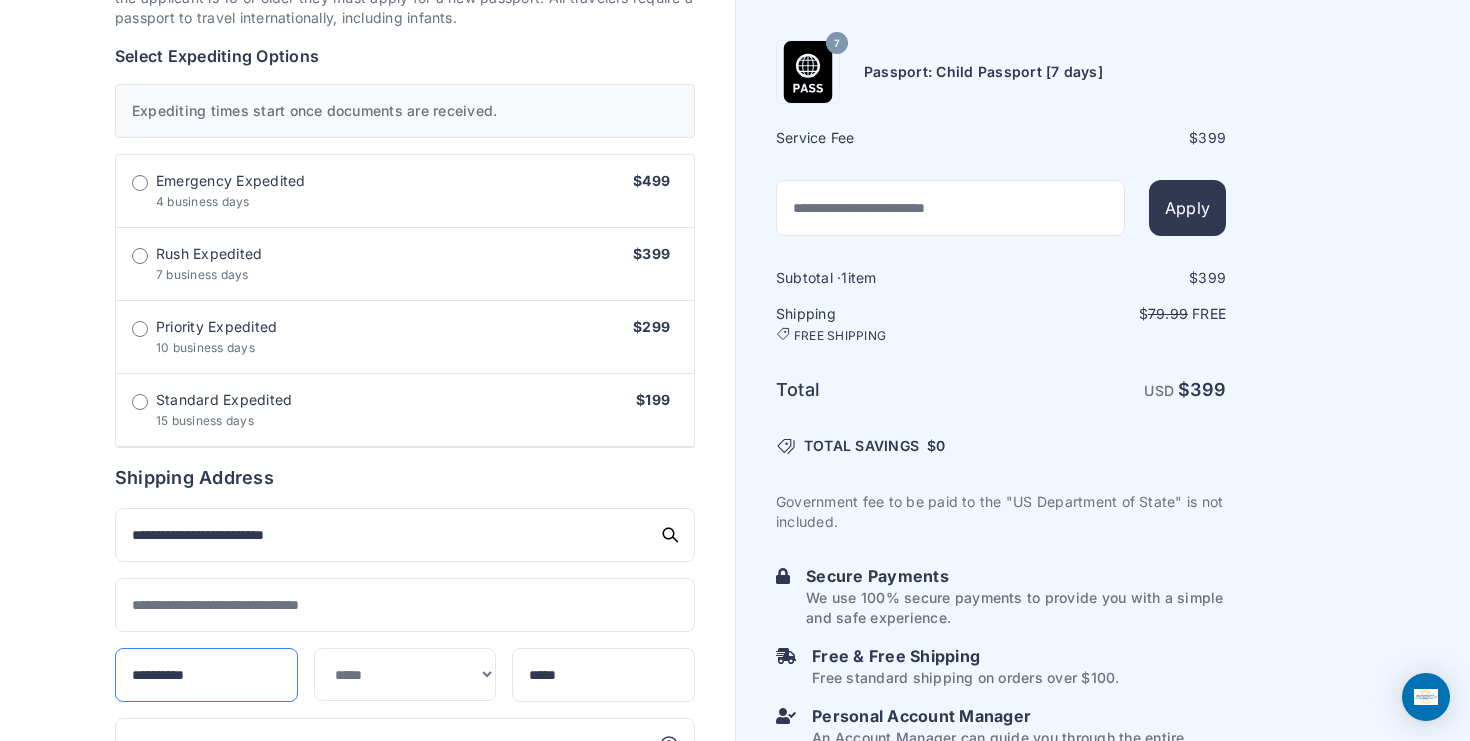 scroll, scrollTop: 610, scrollLeft: 0, axis: vertical 